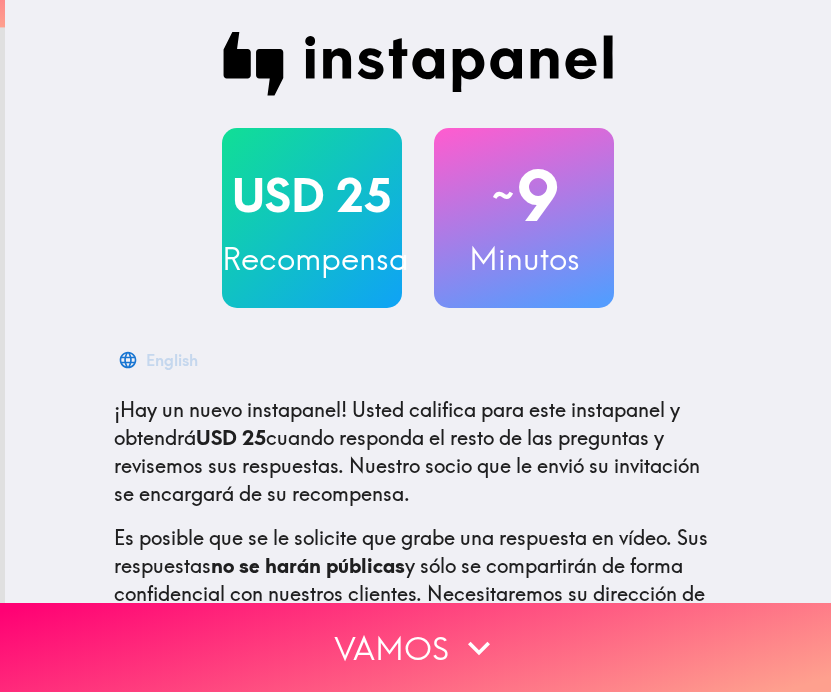 scroll, scrollTop: 0, scrollLeft: 0, axis: both 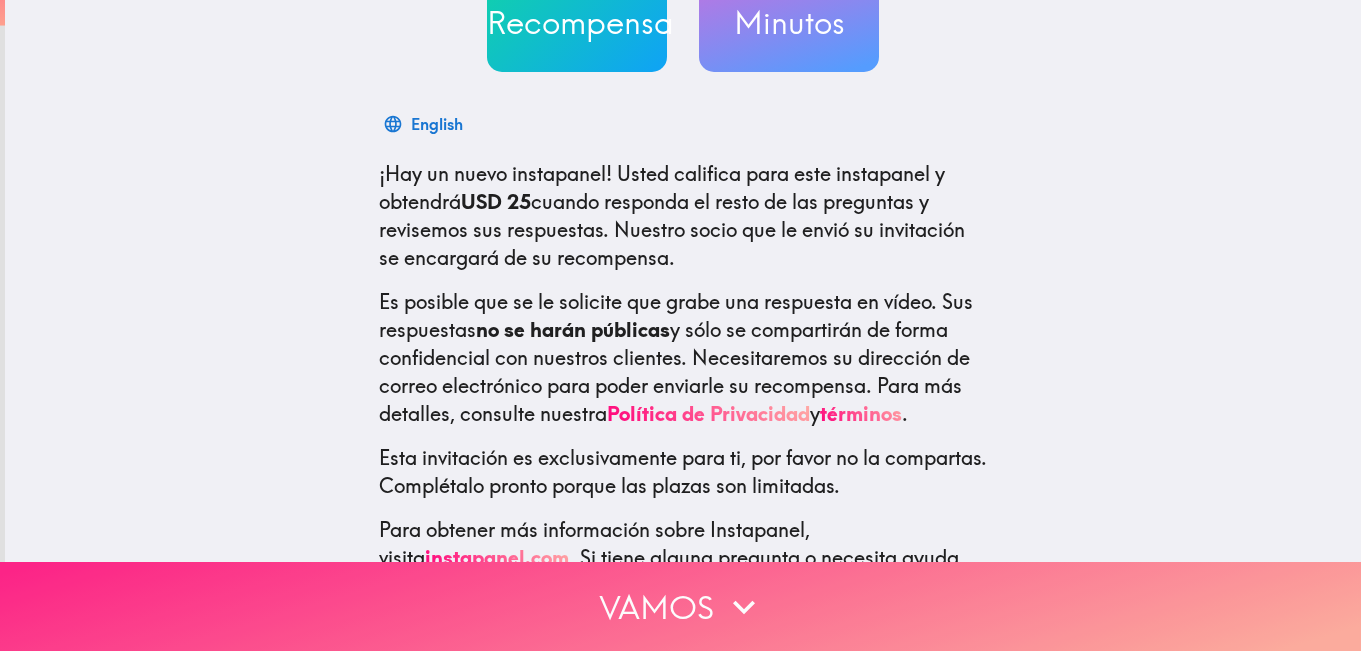 click on "Vamos" at bounding box center (680, 606) 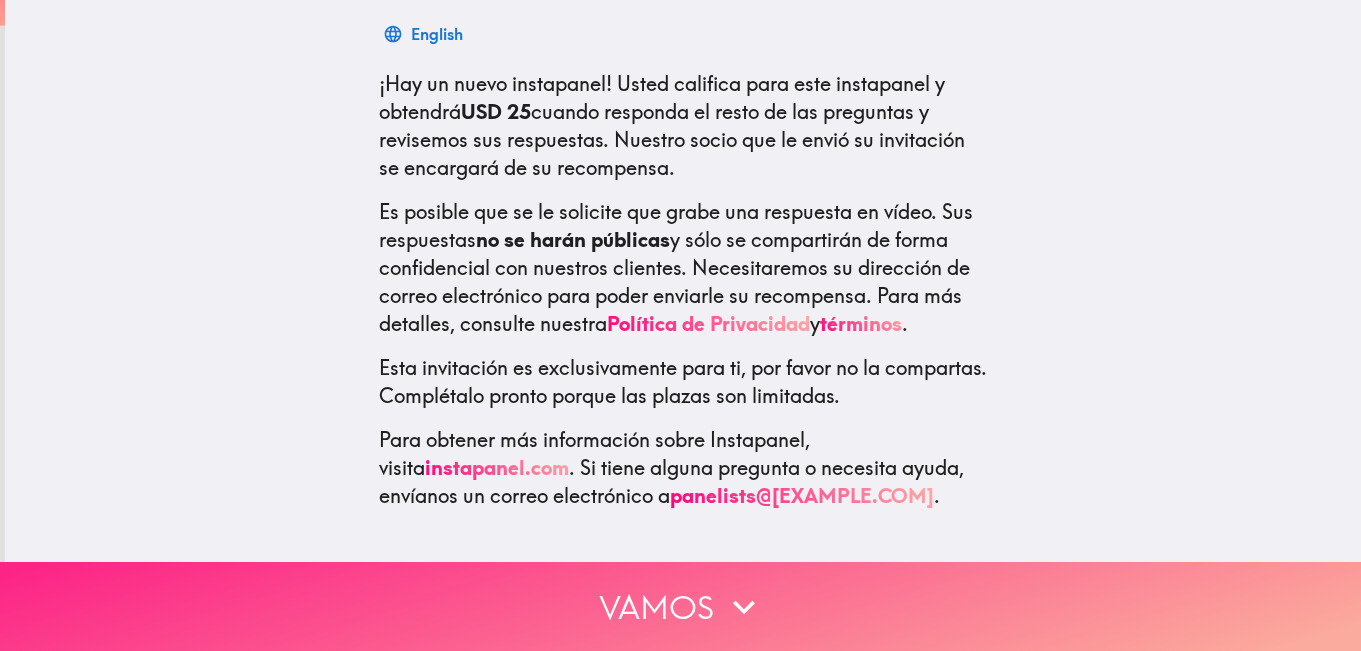 scroll, scrollTop: 0, scrollLeft: 0, axis: both 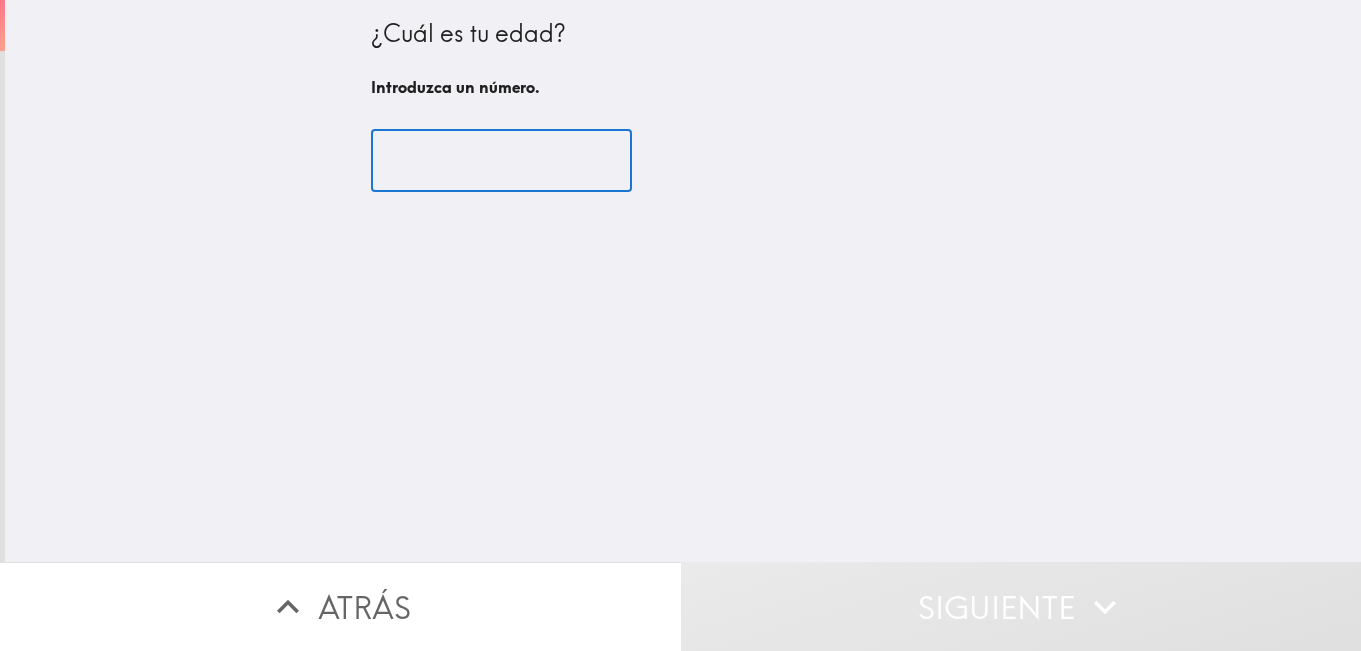 click at bounding box center (501, 161) 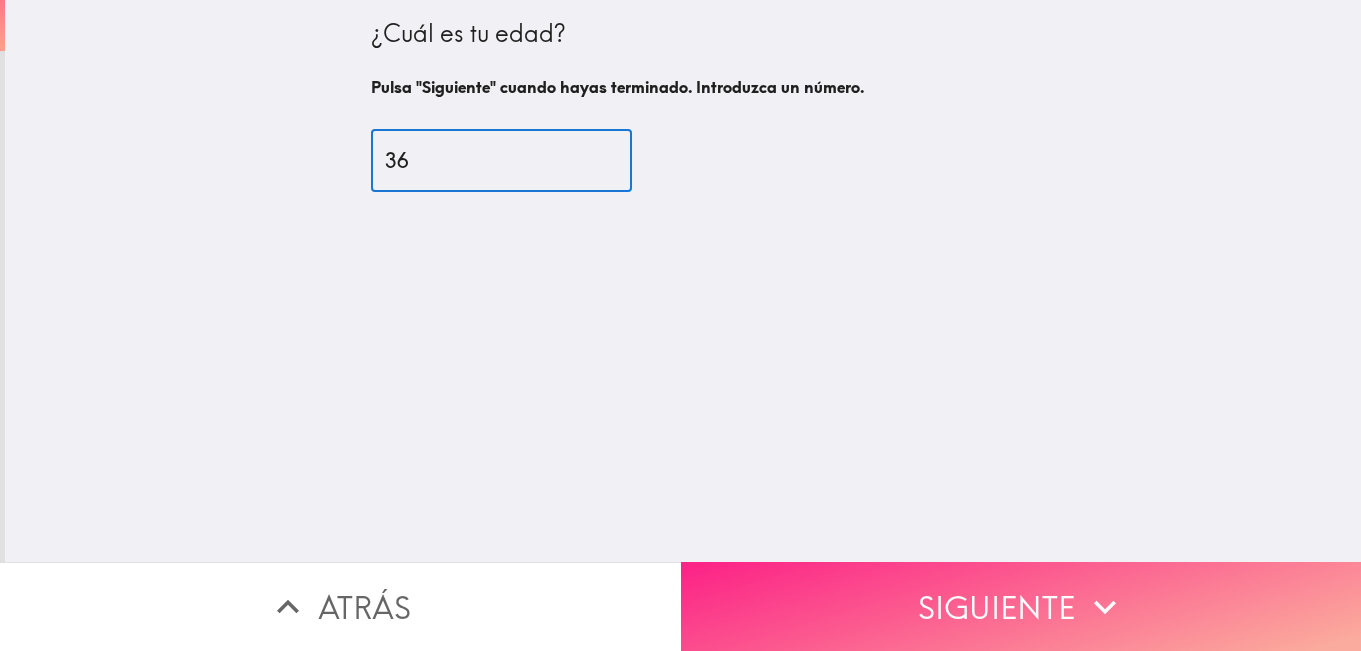 type on "36" 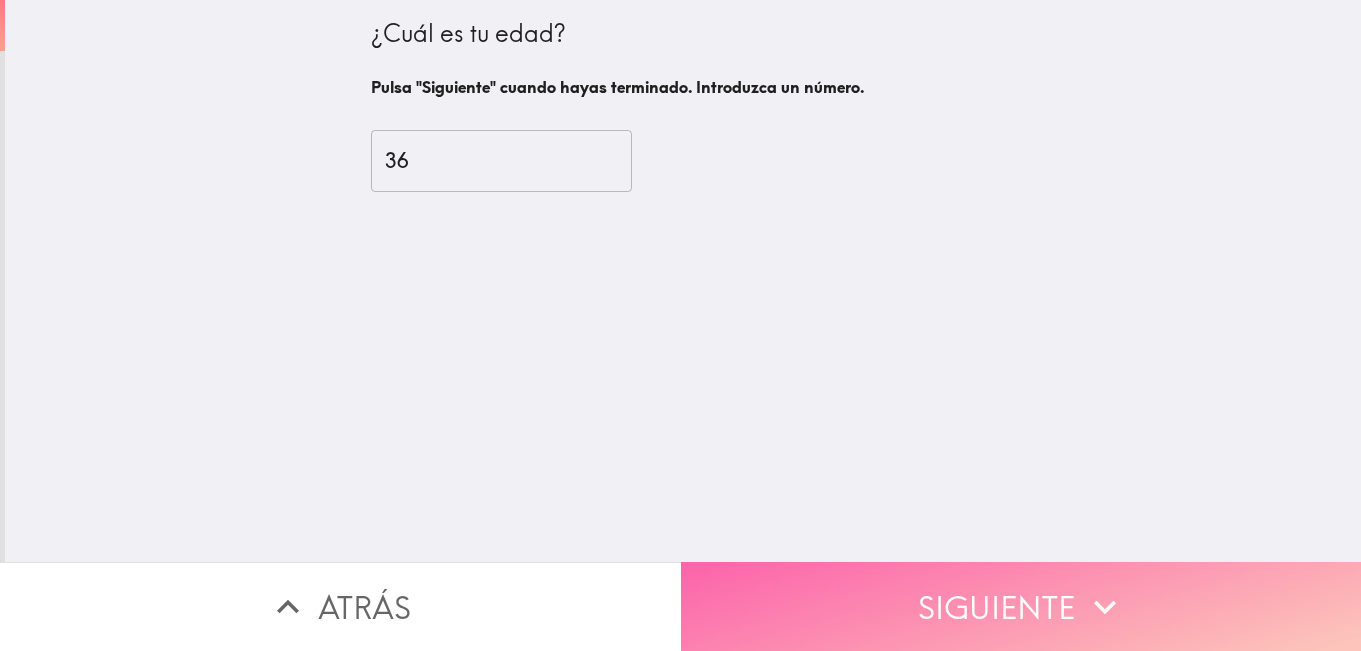 click on "Siguiente" at bounding box center [1021, 606] 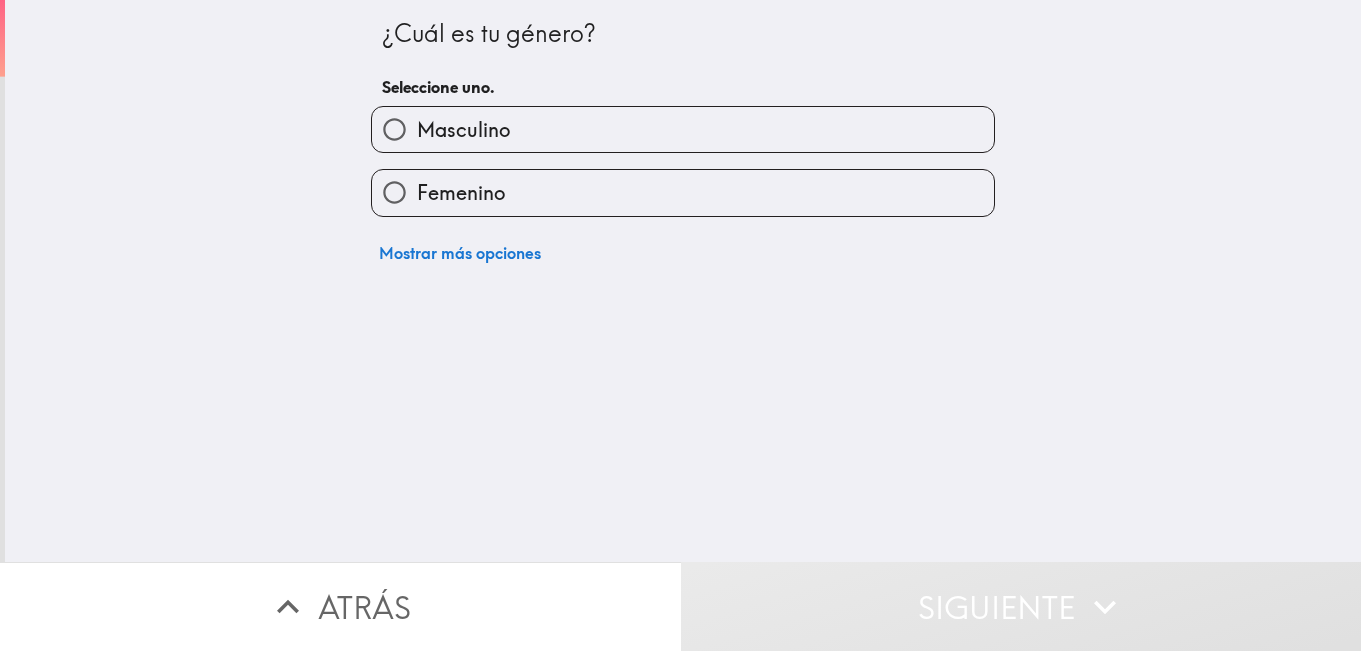 click on "Femenino" at bounding box center (683, 129) 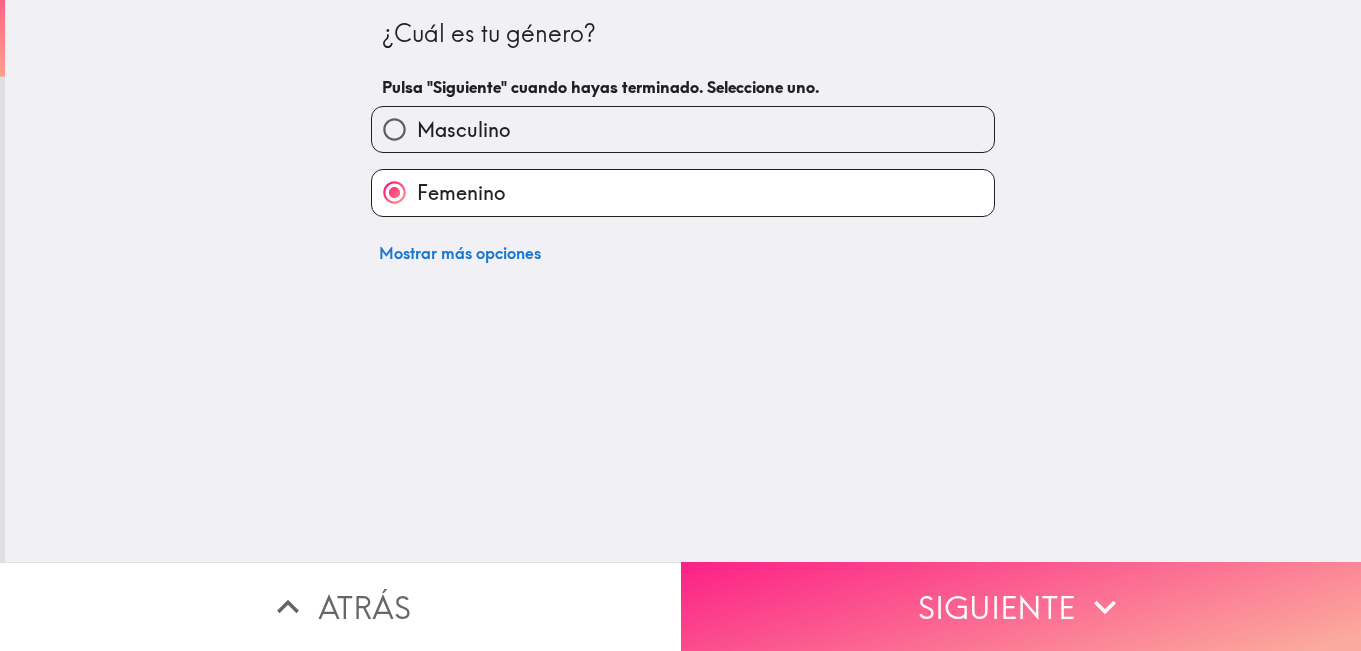 click on "Siguiente" at bounding box center [1021, 606] 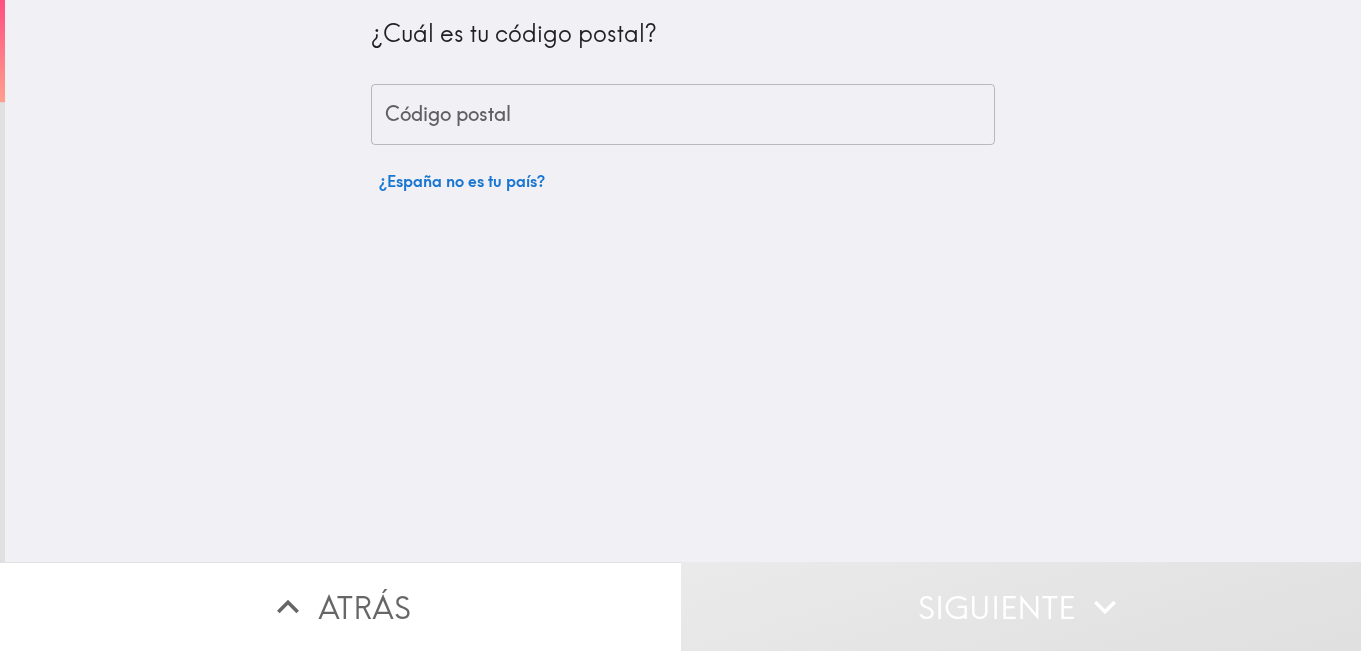 click on "Código postal" at bounding box center [683, 115] 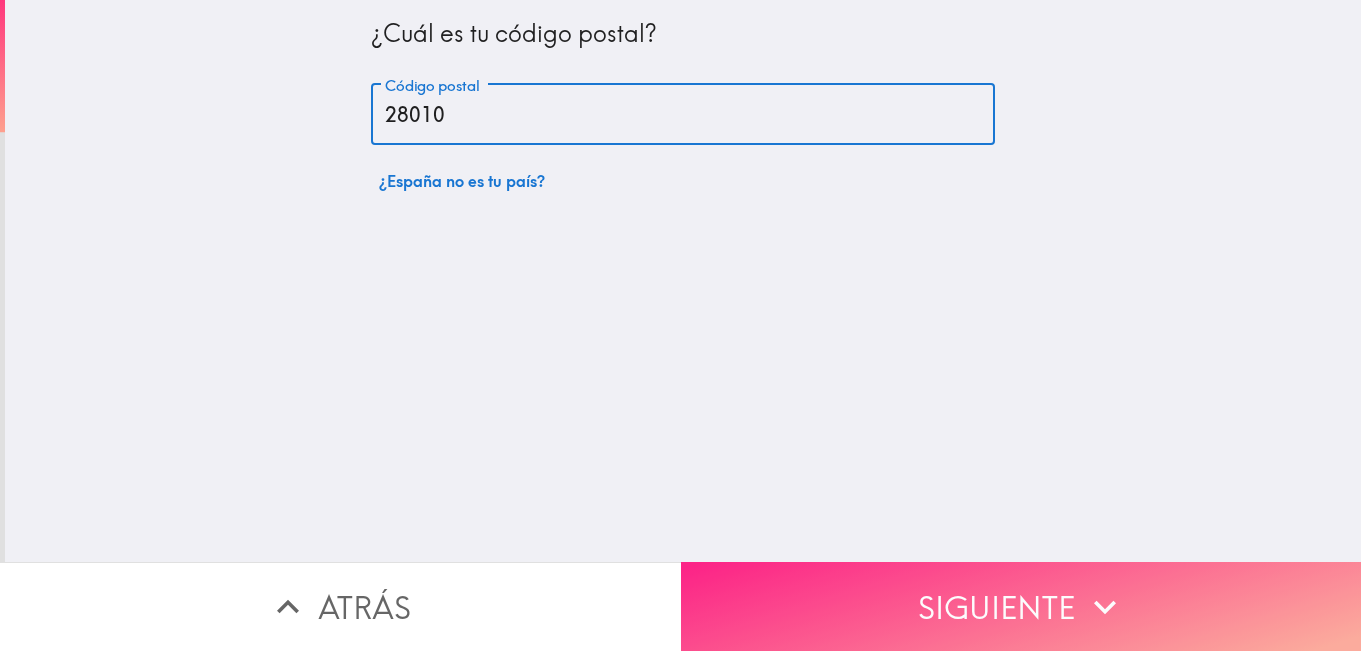 type on "28010" 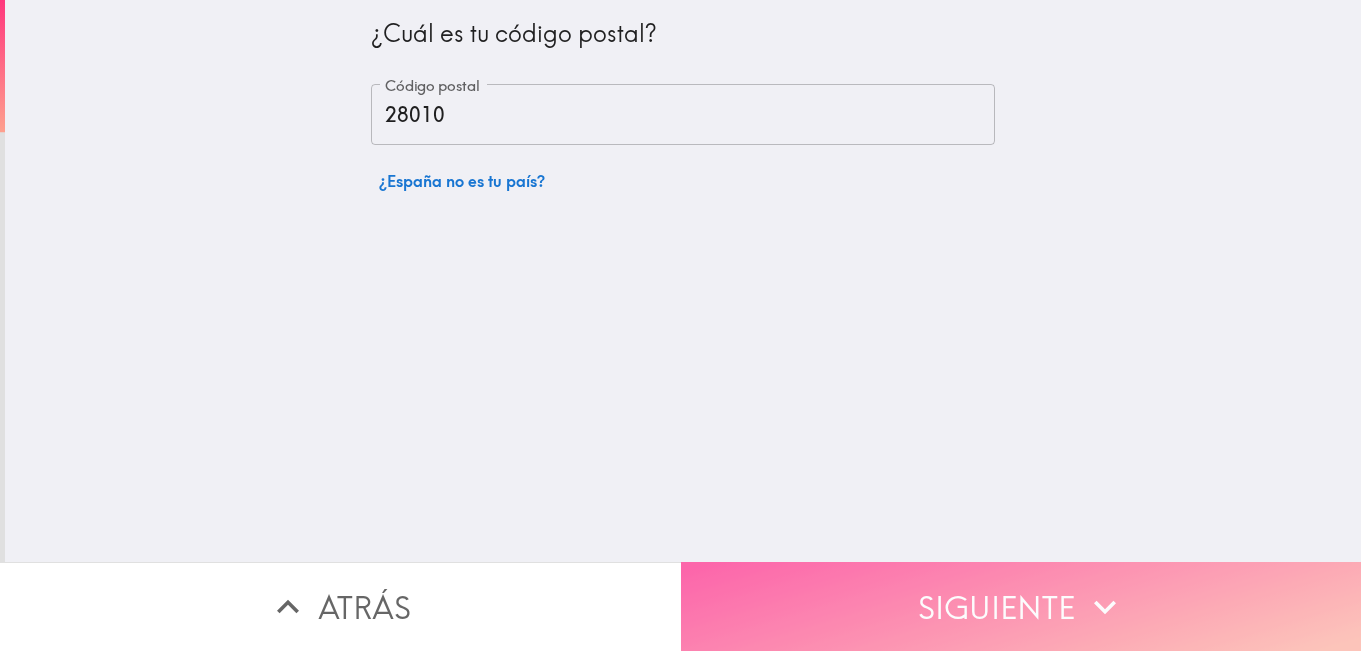 click on "Siguiente" at bounding box center (1021, 606) 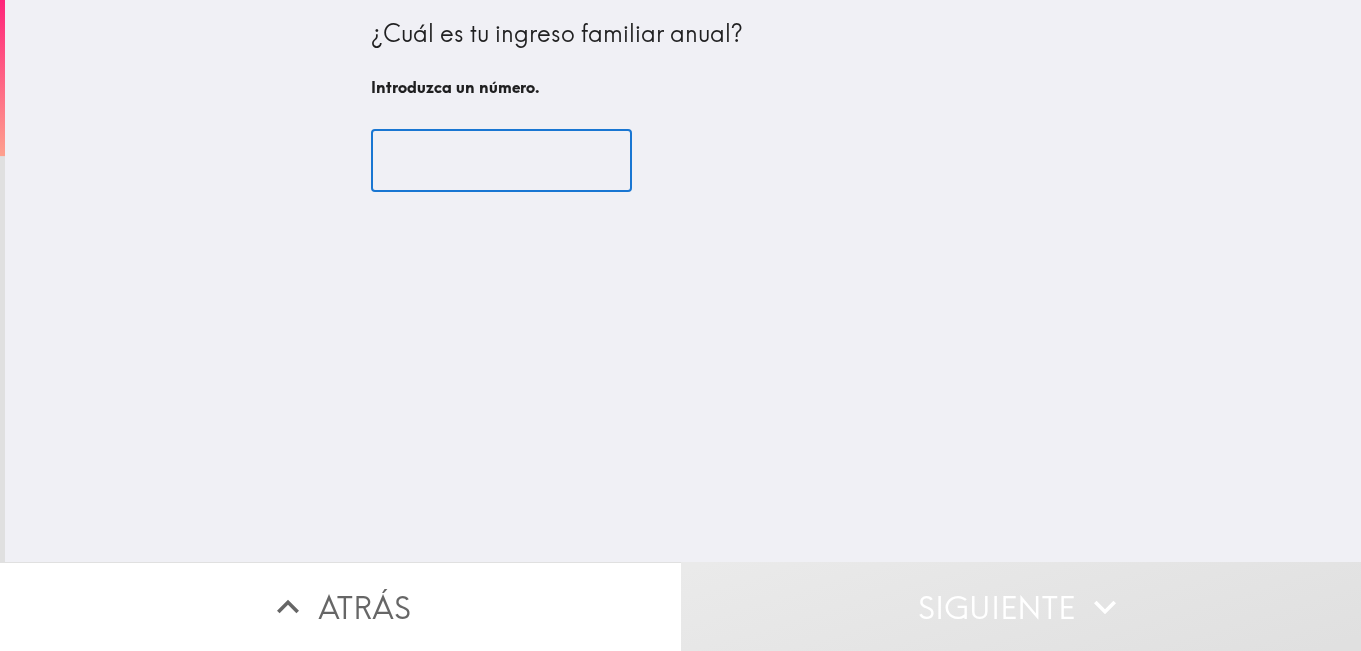 click at bounding box center (501, 161) 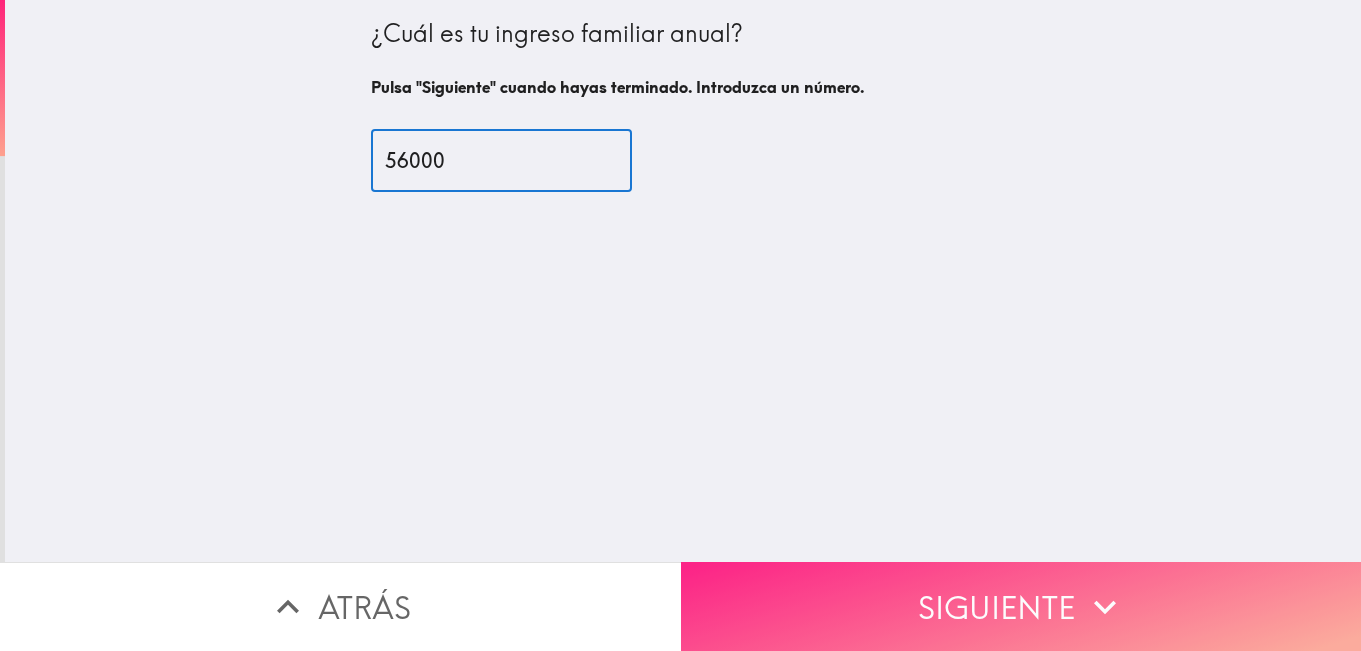 type on "56000" 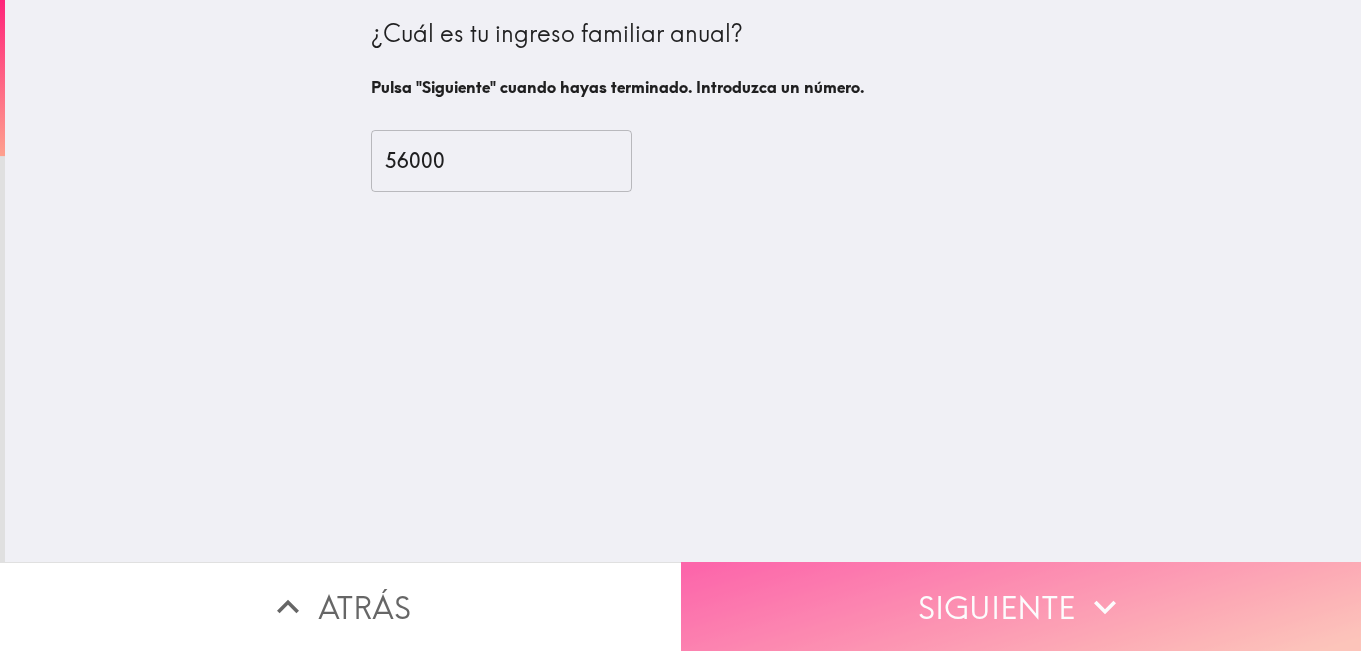 click on "Siguiente" at bounding box center (1021, 606) 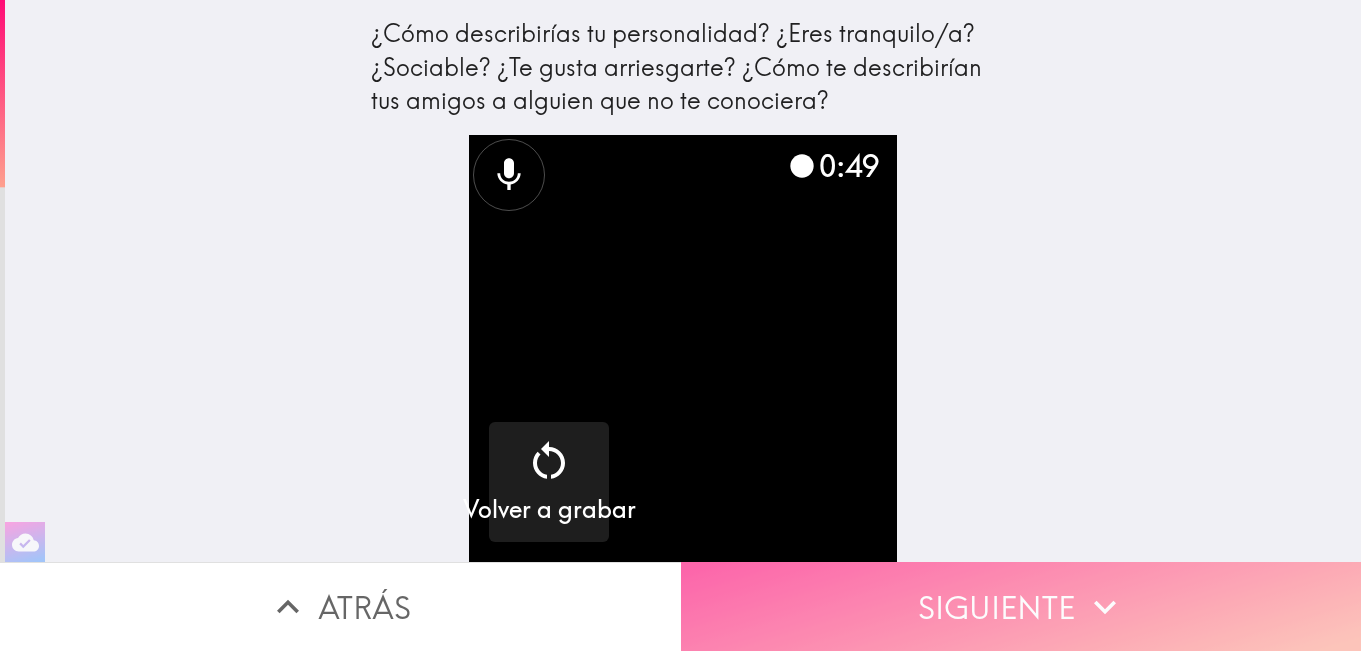 click on "Siguiente" at bounding box center (1021, 606) 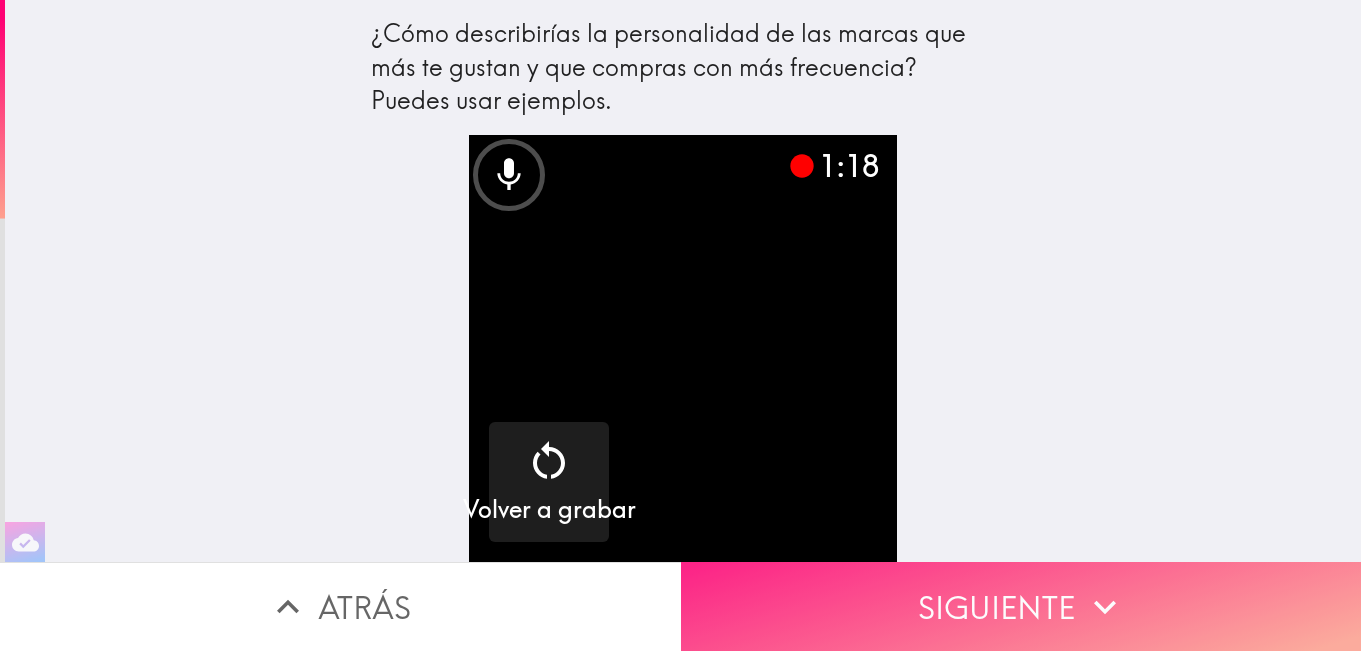 click on "Siguiente" at bounding box center [1021, 606] 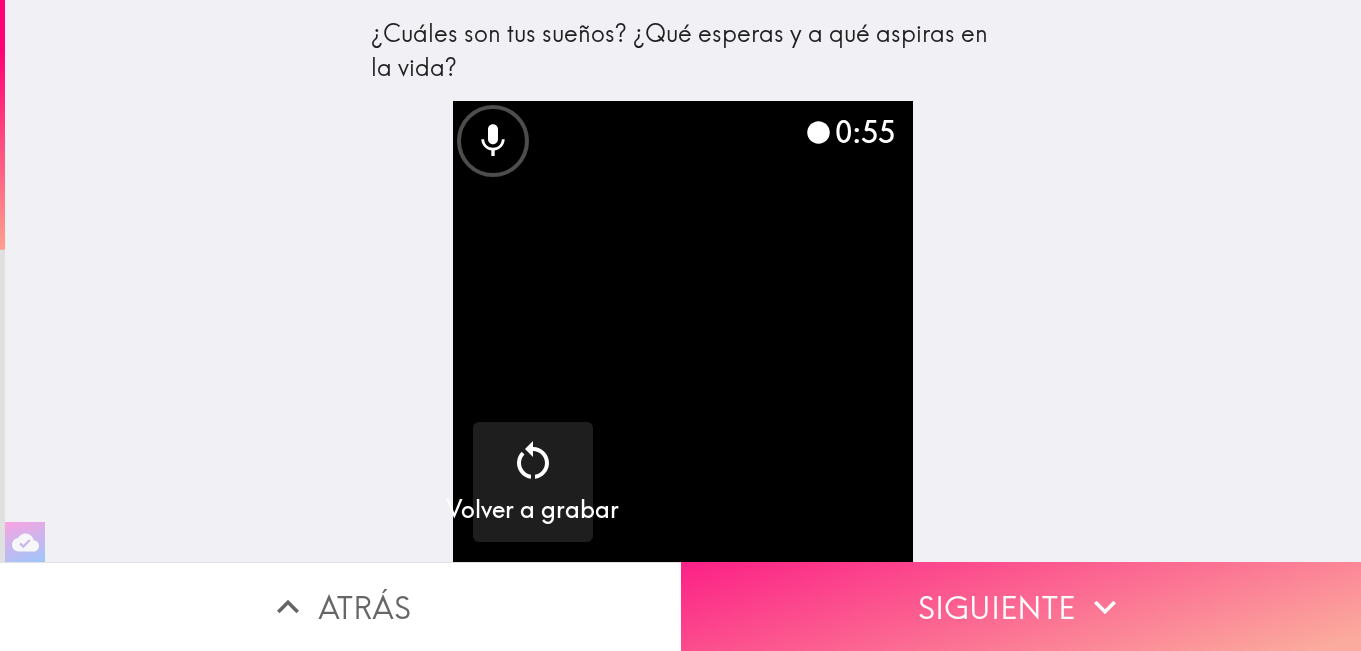 click on "Siguiente" at bounding box center (1021, 606) 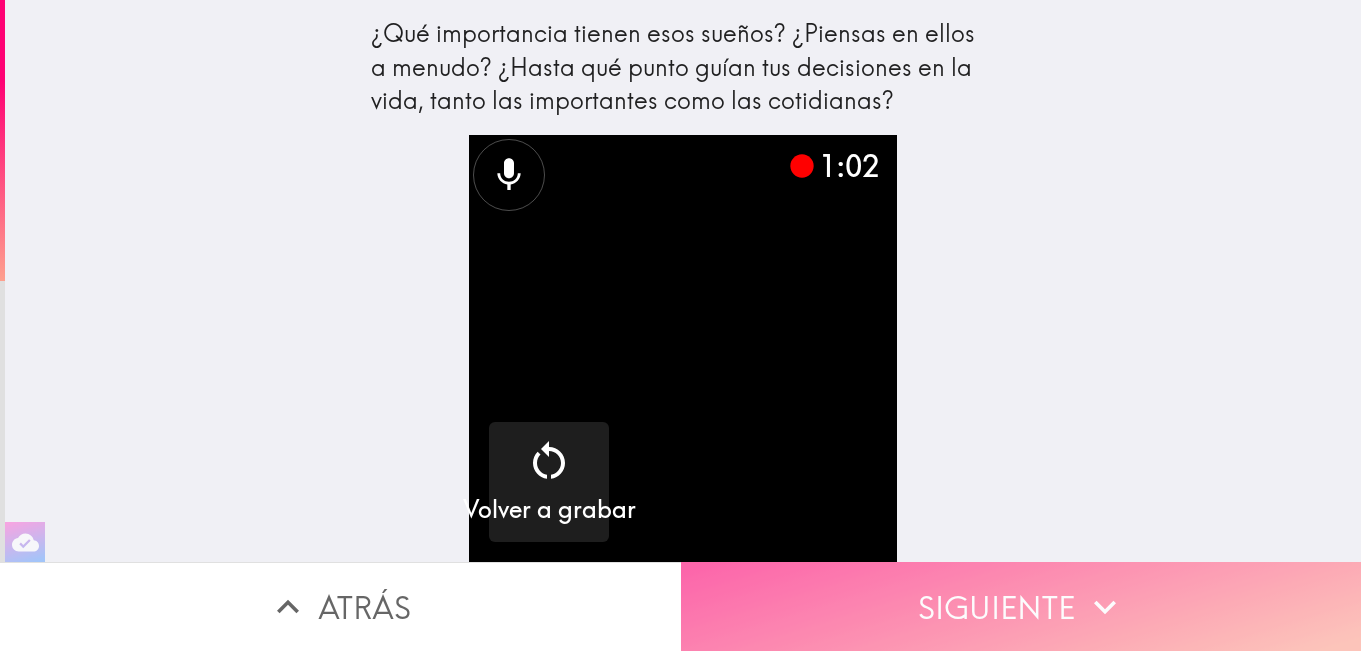 click on "Siguiente" at bounding box center [1021, 606] 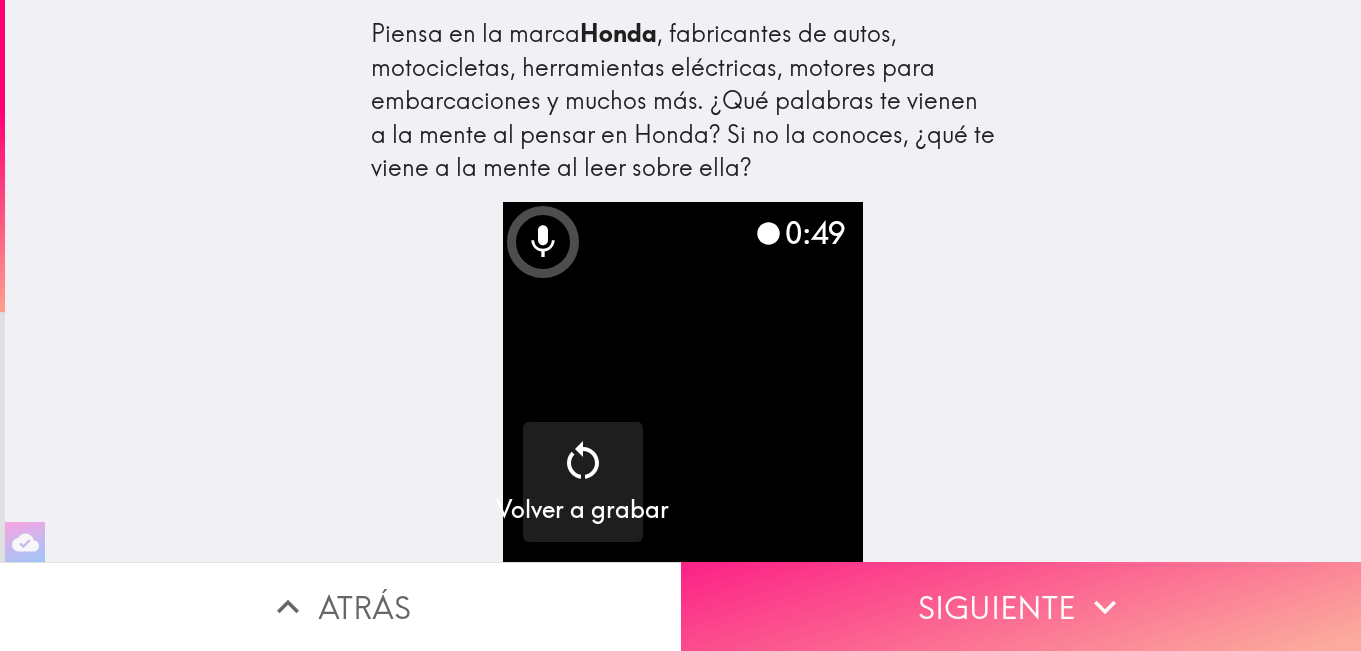 click on "Siguiente" at bounding box center (1021, 606) 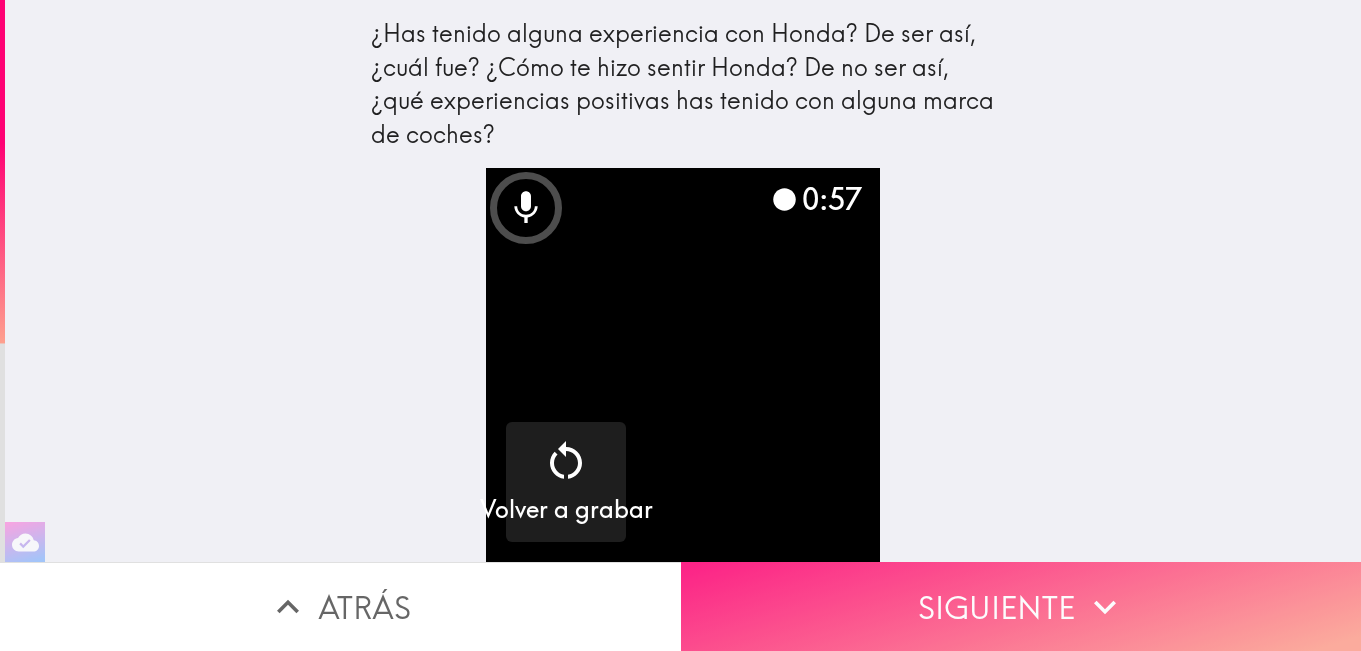 click on "Siguiente" at bounding box center [1021, 606] 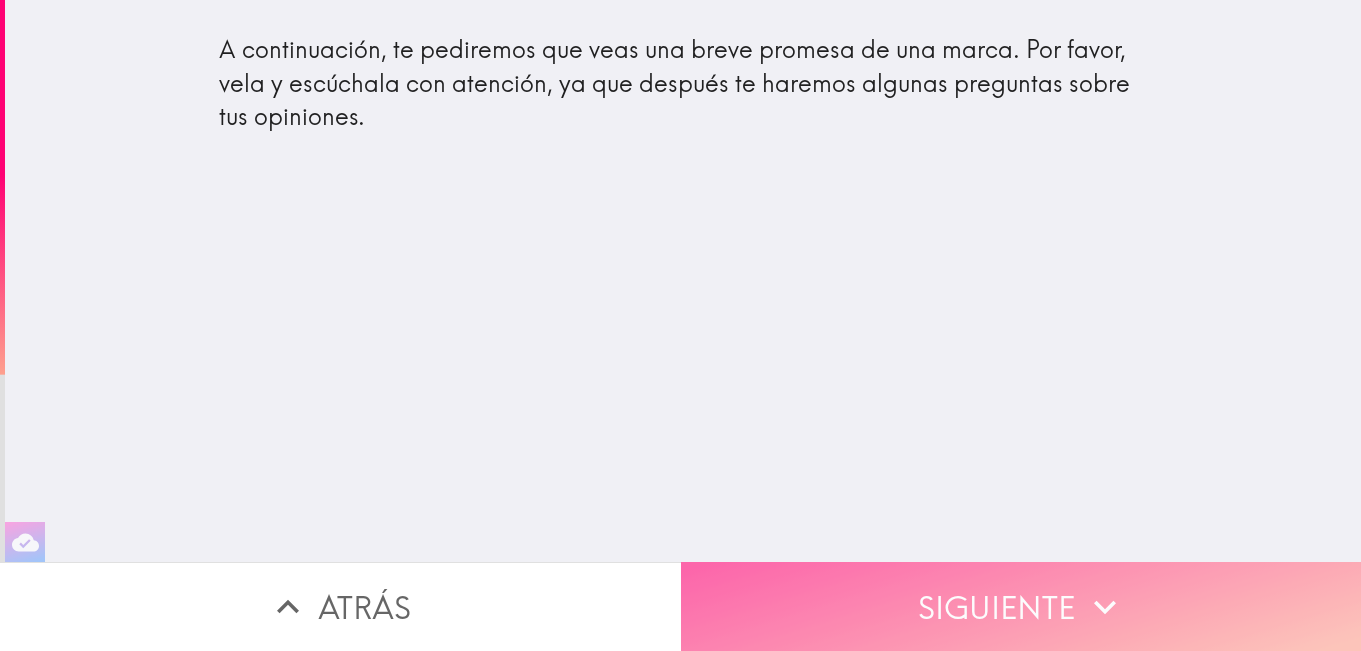 click on "Siguiente" at bounding box center (1021, 606) 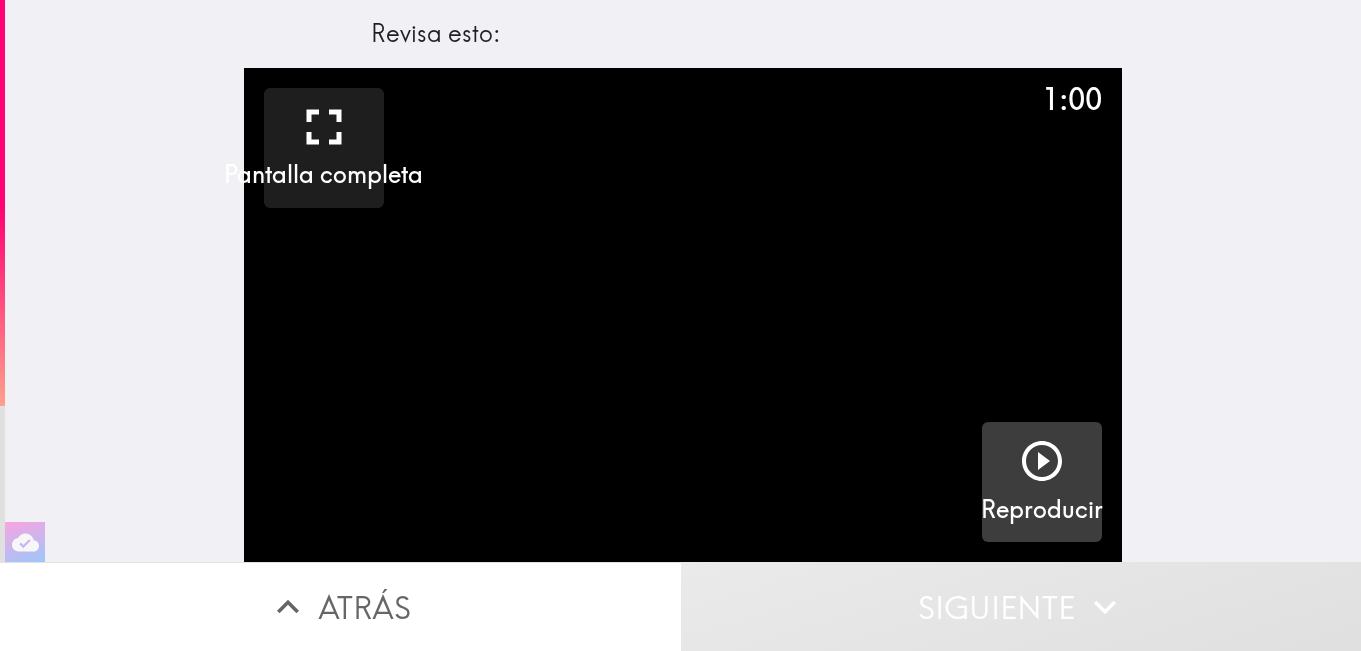click at bounding box center (1042, 461) 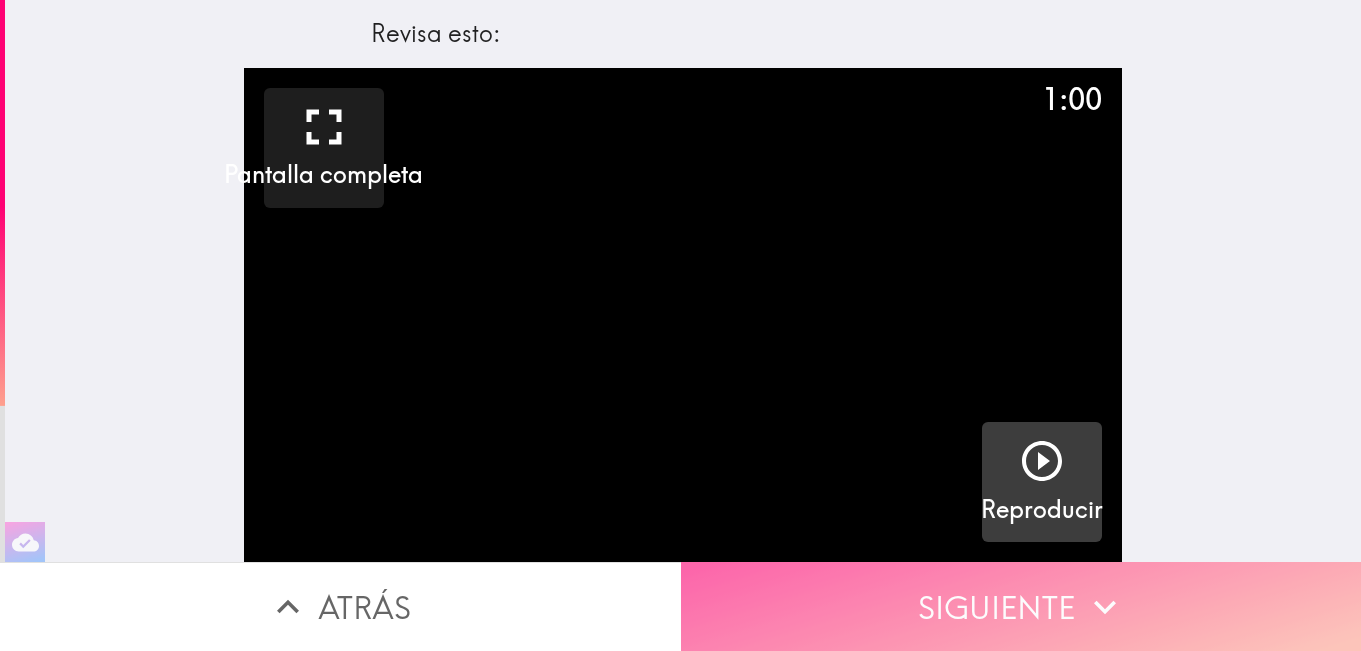 click on "Siguiente" at bounding box center [1021, 606] 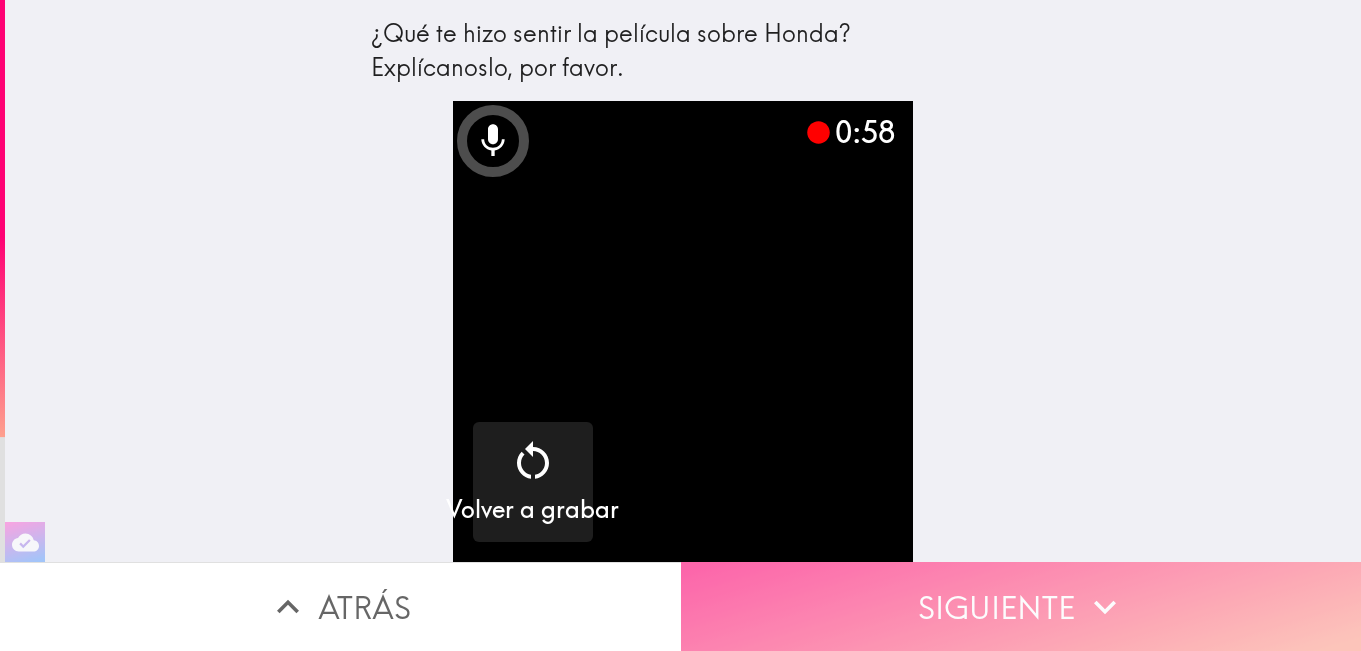 click on "Siguiente" at bounding box center (1021, 606) 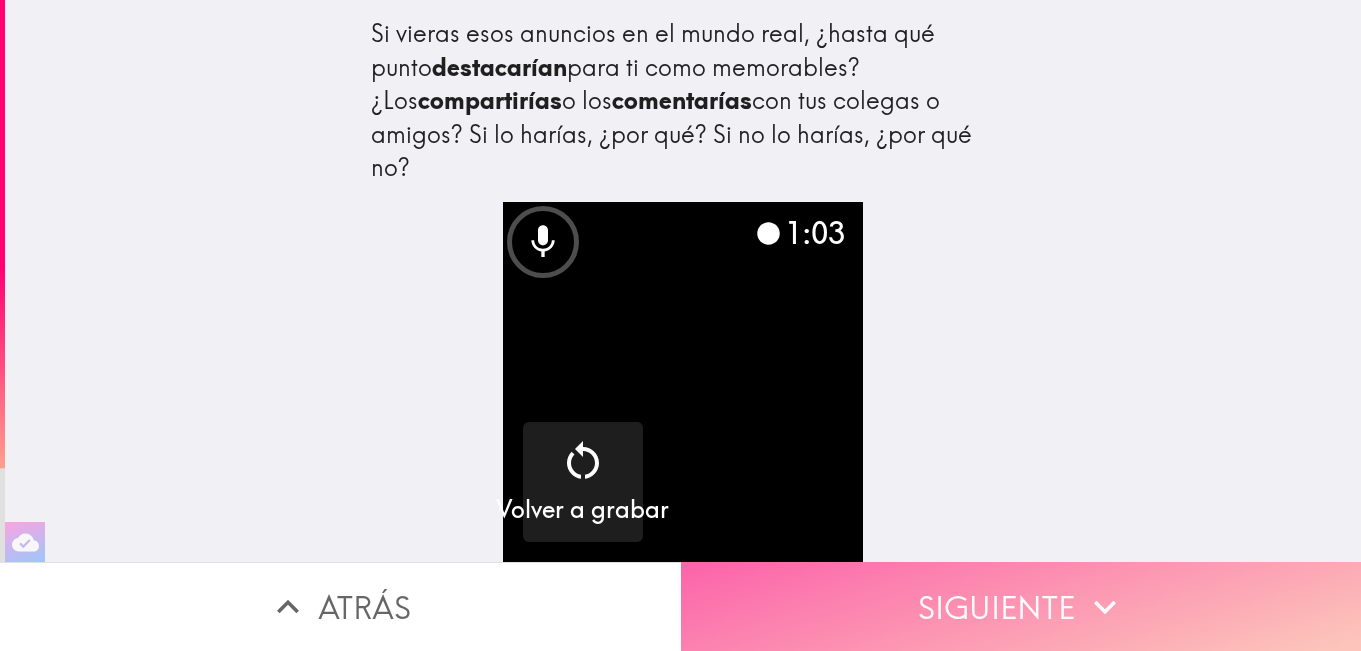 click on "Siguiente" at bounding box center [1021, 606] 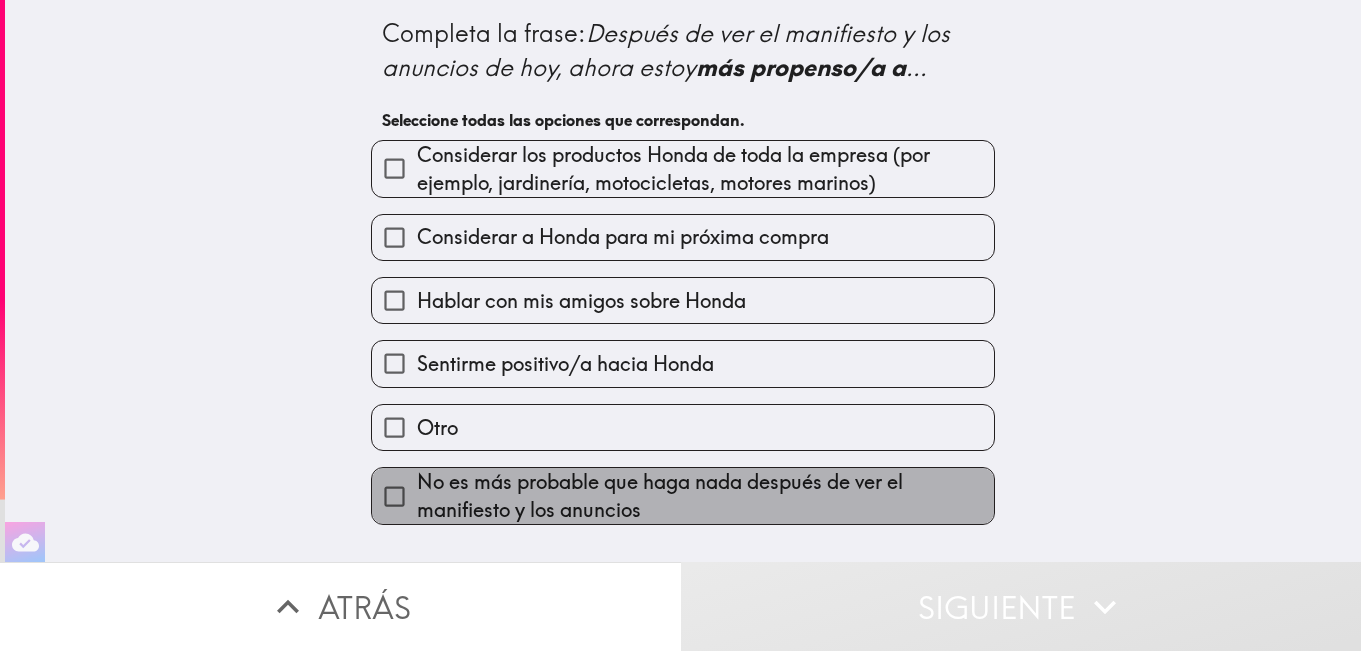 click on "No es más probable que haga nada después de ver el manifiesto y los anuncios" at bounding box center [705, 169] 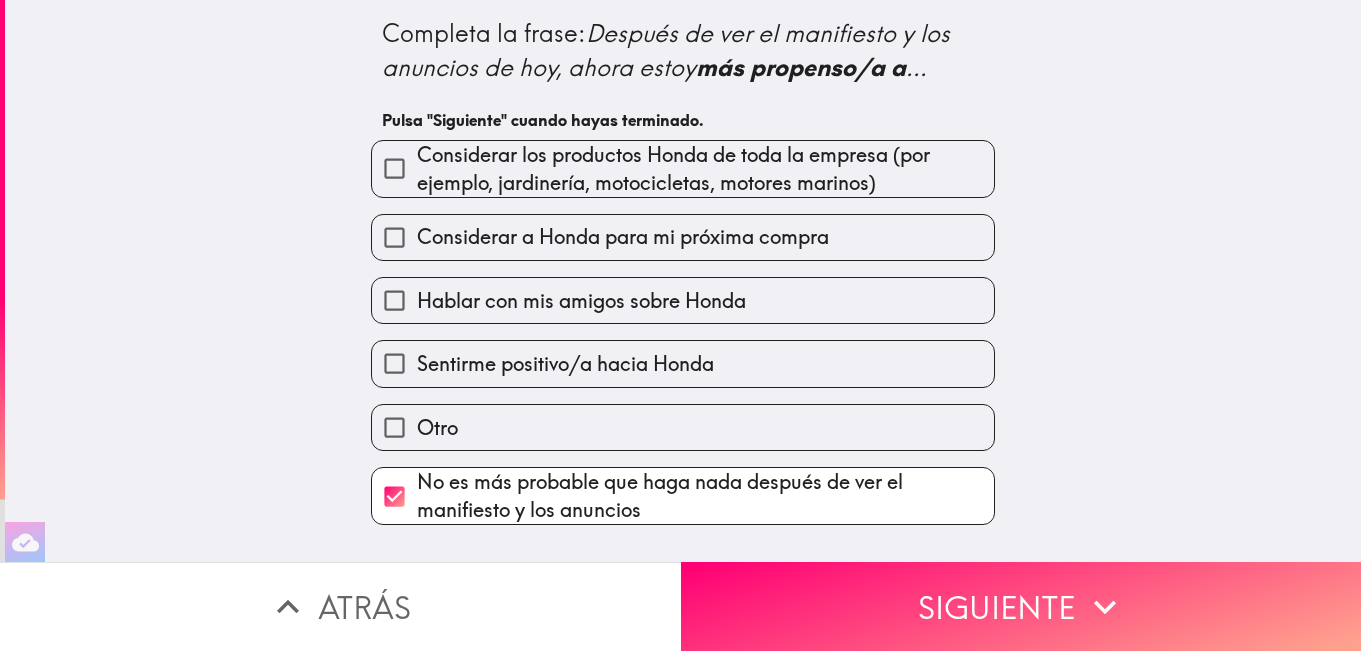 click on "Considerar a Honda para mi próxima compra" at bounding box center [705, 169] 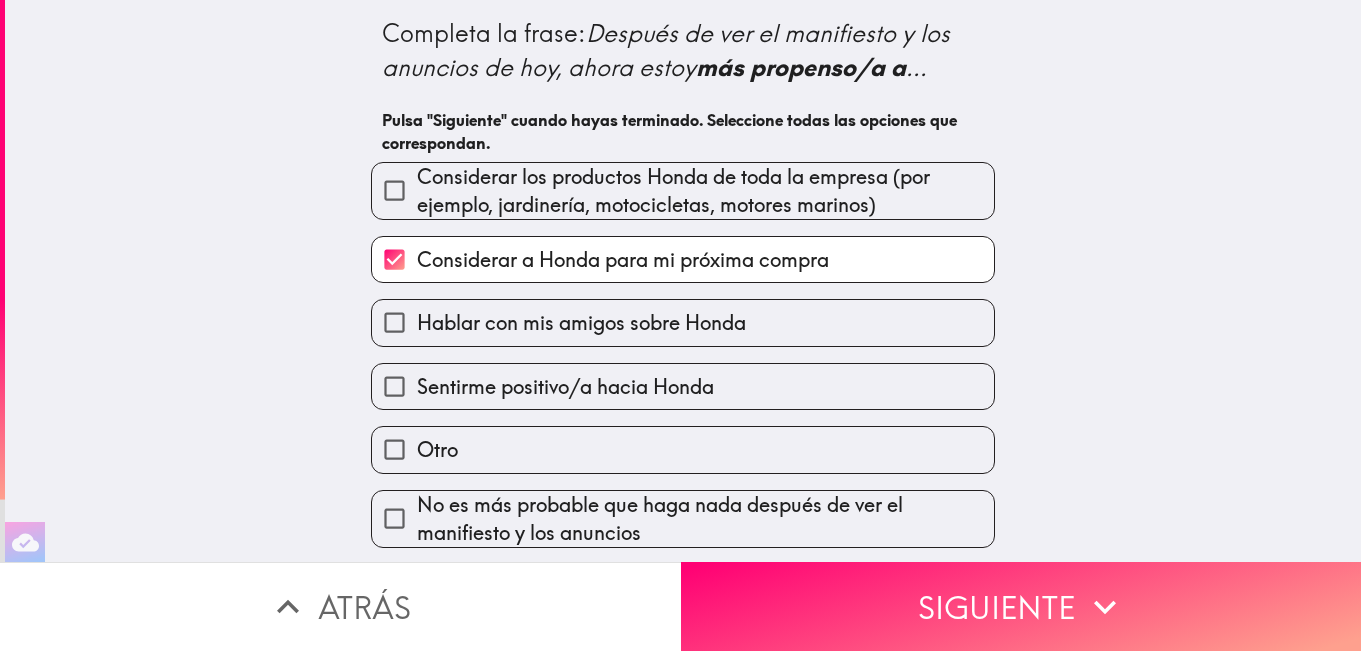 click on "No es más probable que haga nada después de ver el manifiesto y los anuncios" at bounding box center [705, 191] 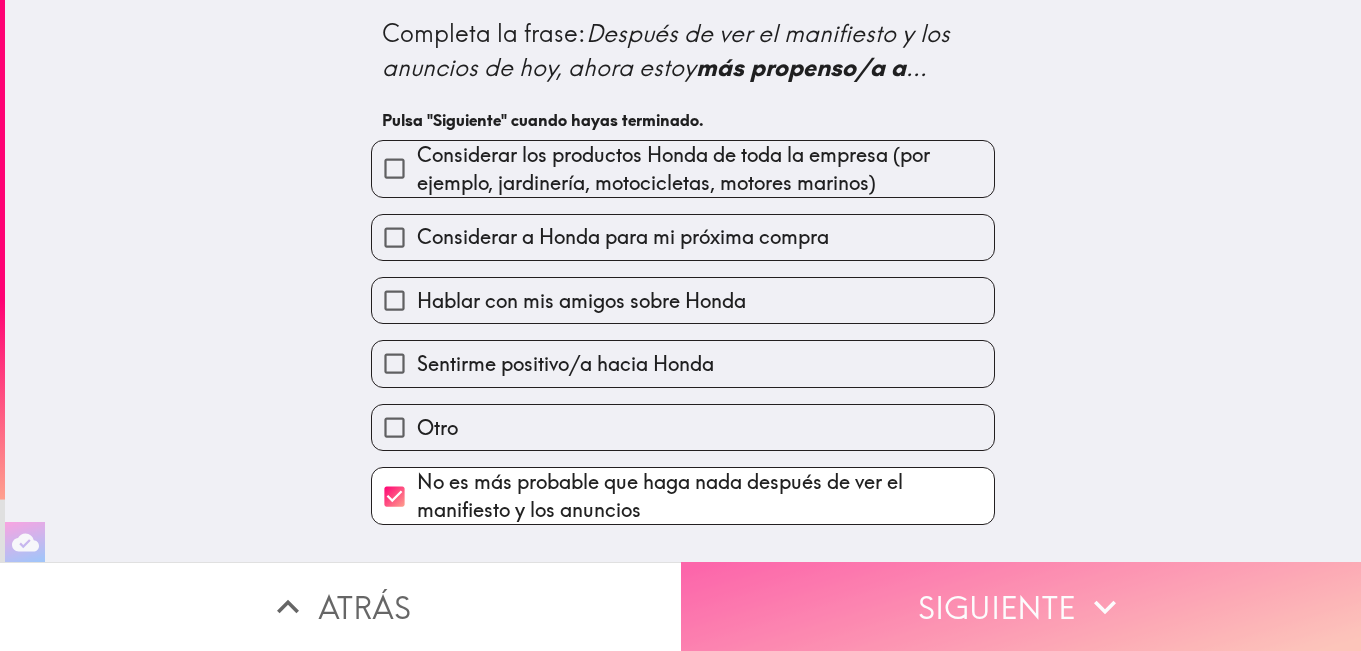 click on "Siguiente" at bounding box center (1021, 606) 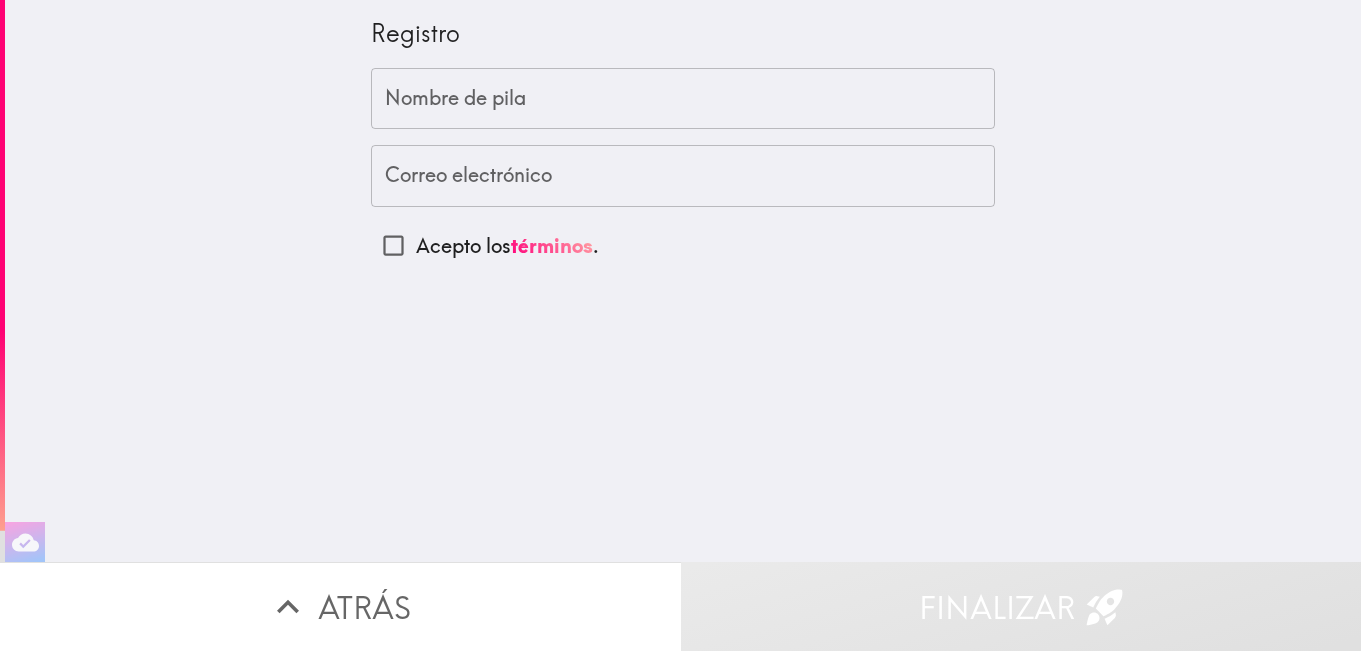 click on "Nombre de pila" at bounding box center [683, 99] 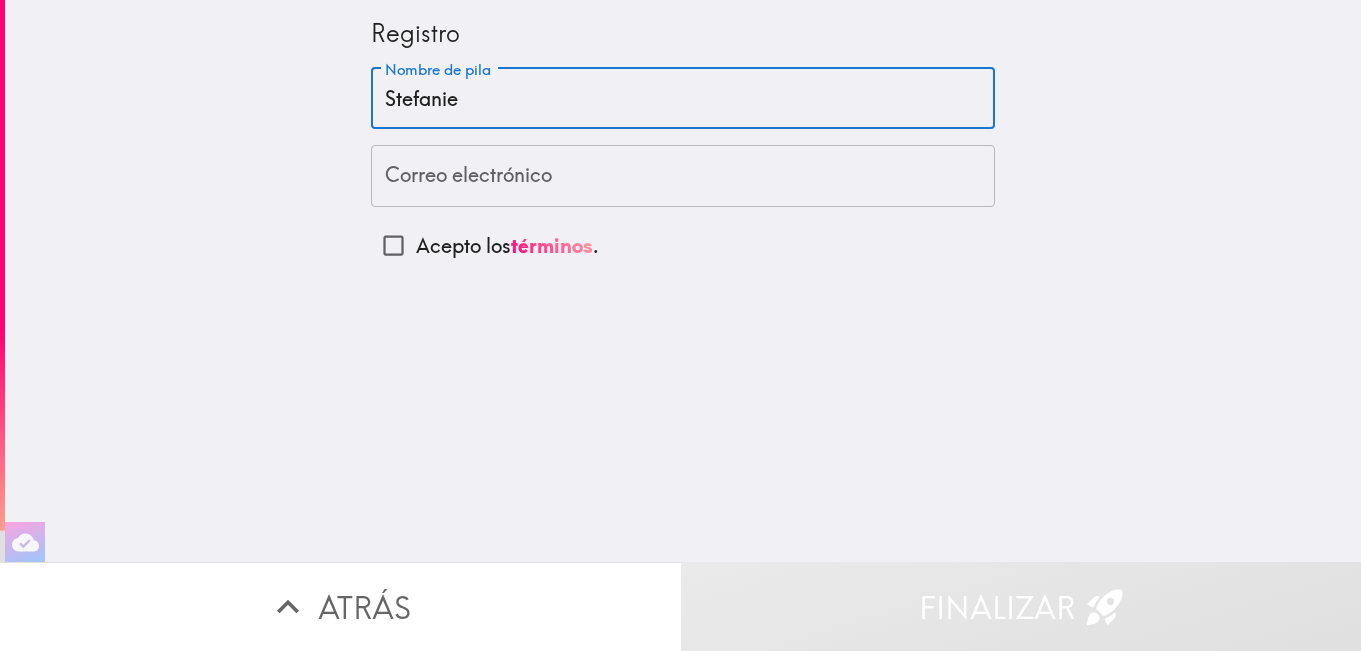 type on "Stefanie" 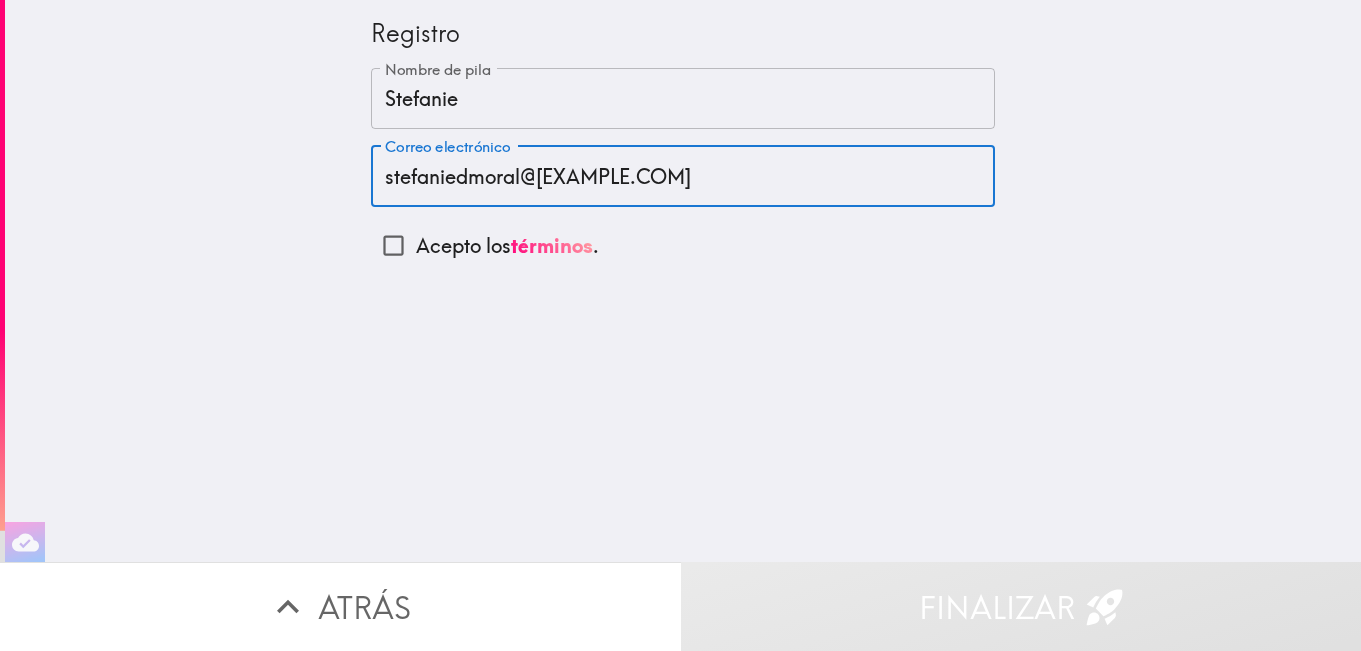 type on "stefaniedmoral@[EXAMPLE.COM]" 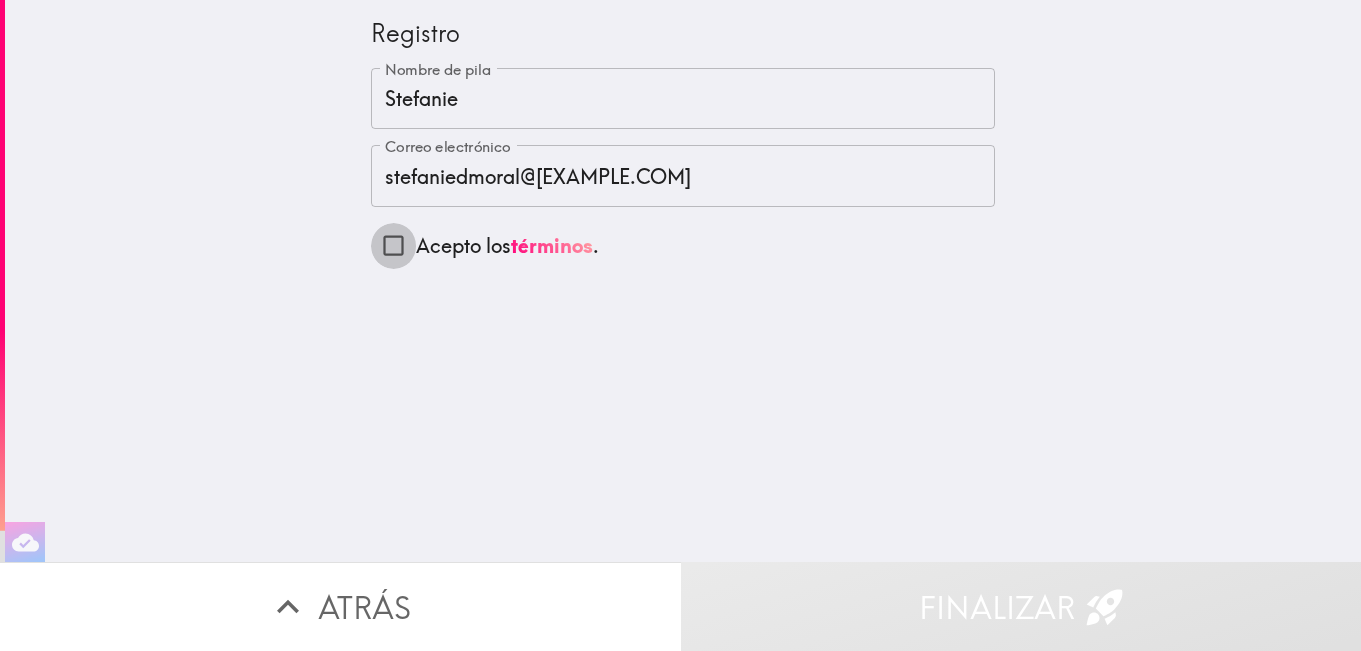 click on "Acepto los términos ." at bounding box center (393, 245) 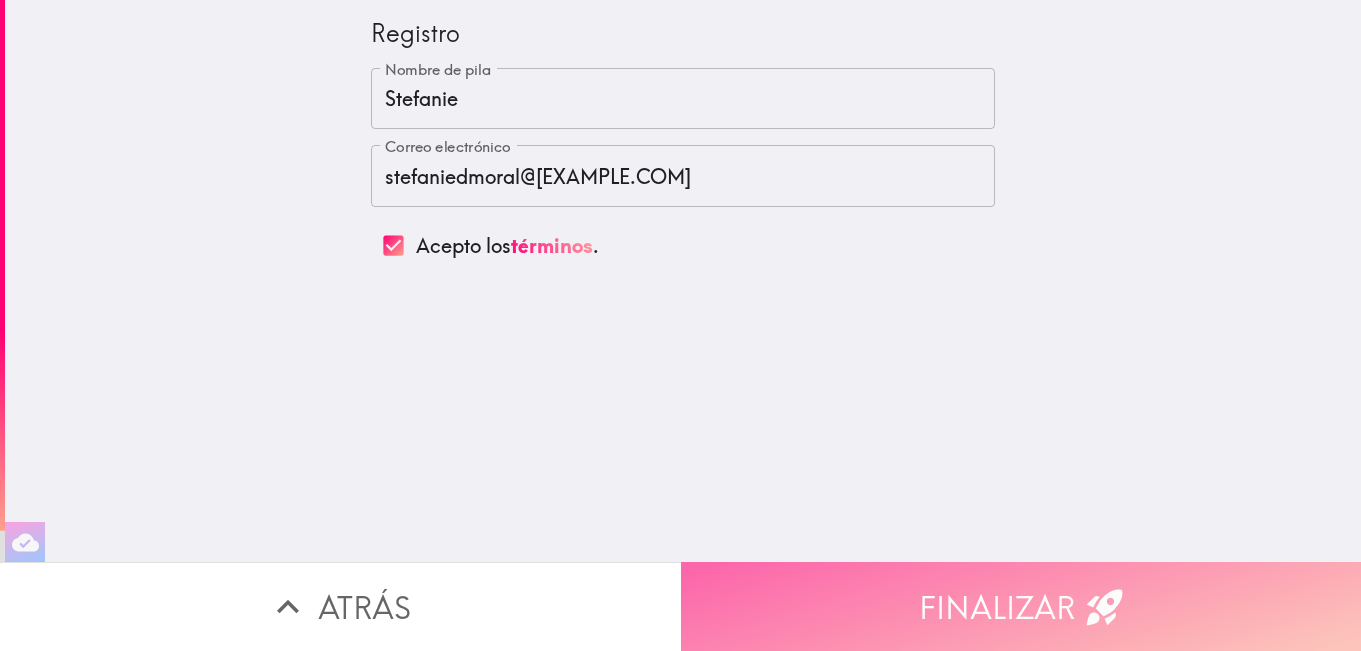 click on "Finalizar" at bounding box center [1021, 606] 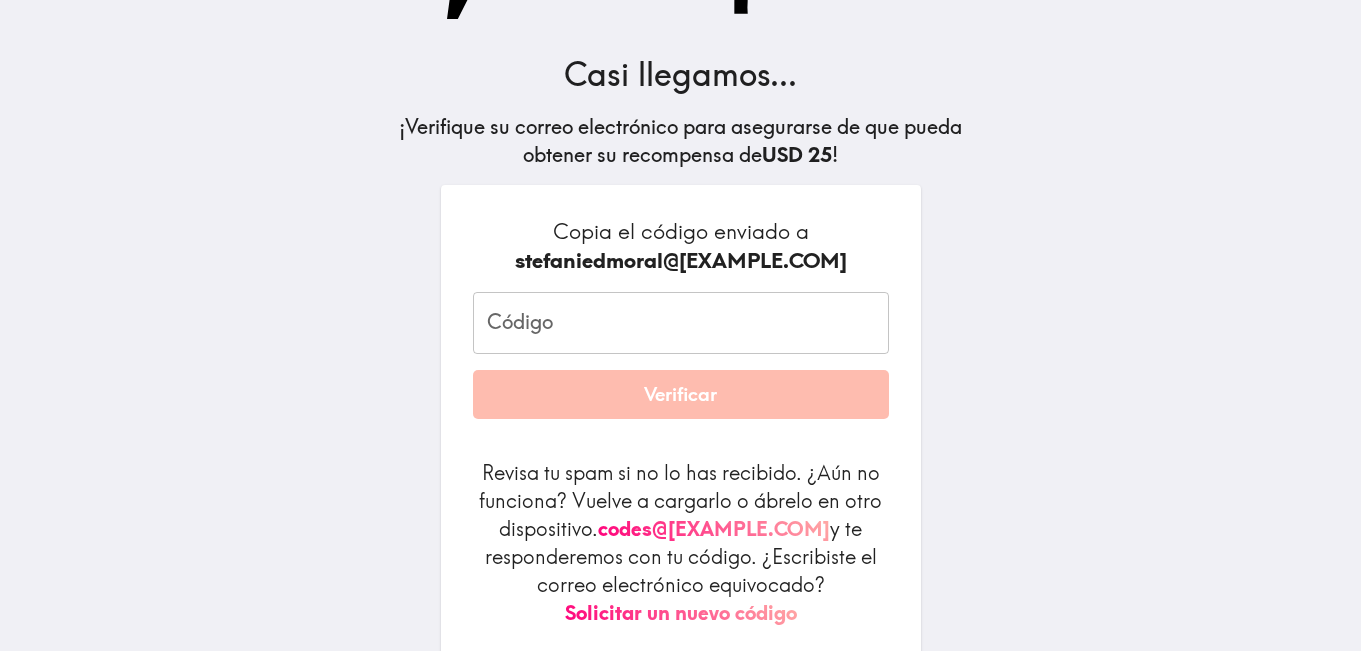 scroll, scrollTop: 133, scrollLeft: 0, axis: vertical 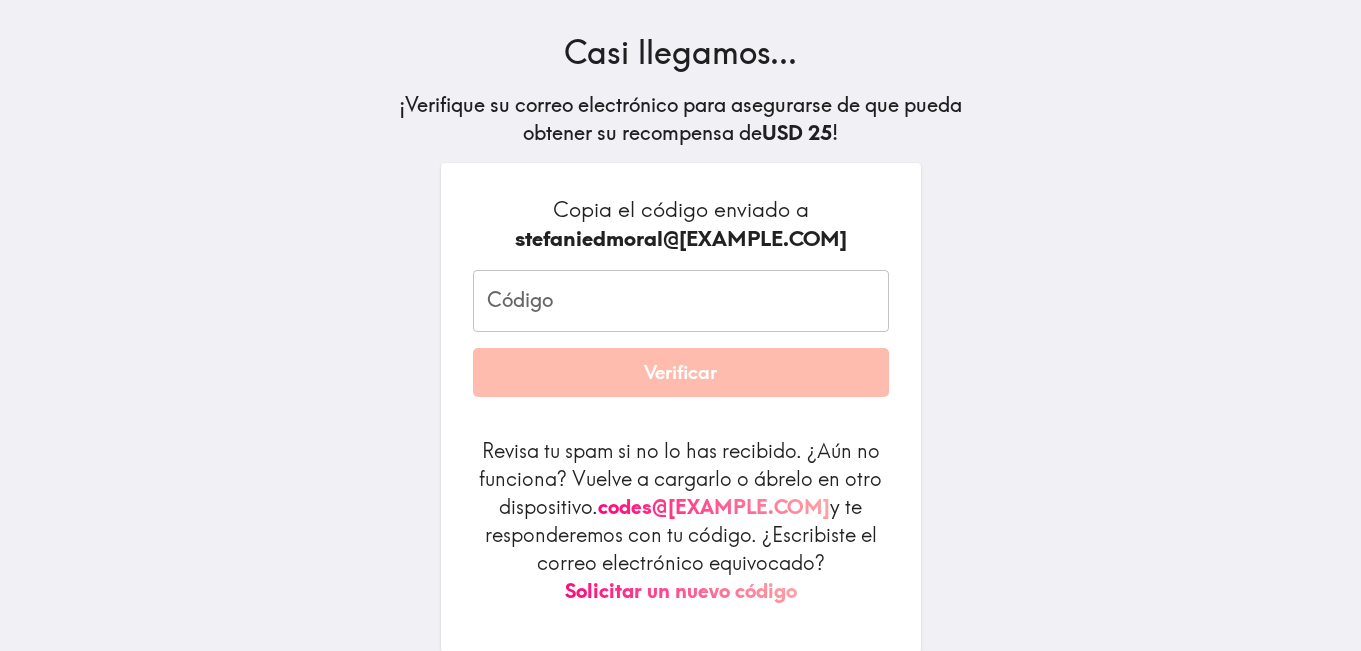 click on "Código" at bounding box center [681, 301] 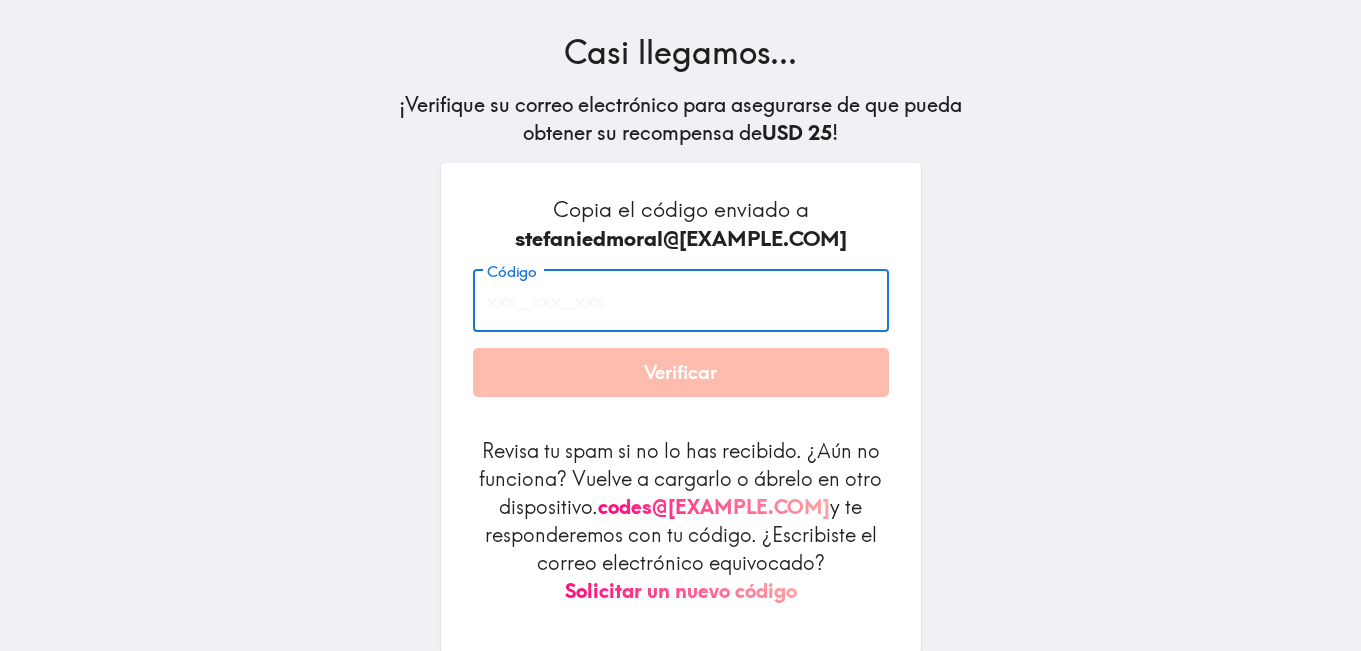 paste on "U87_PPN_5a8" 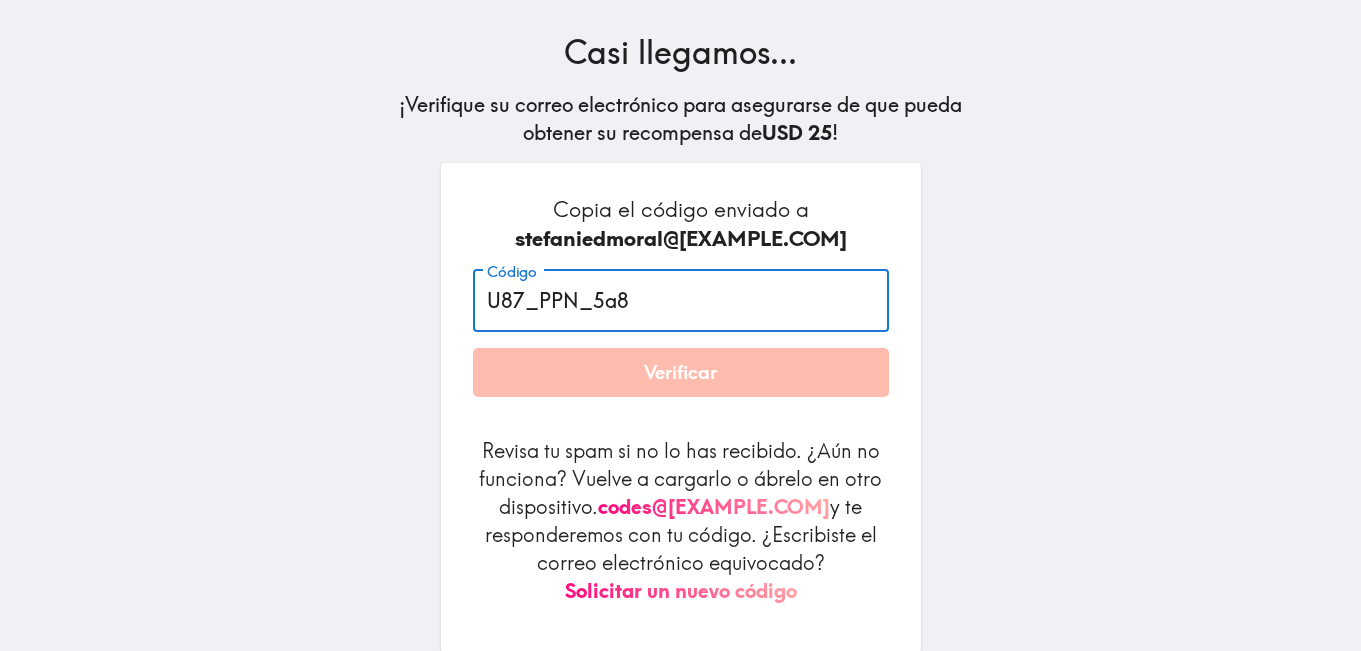type on "U87_PPN_5a8" 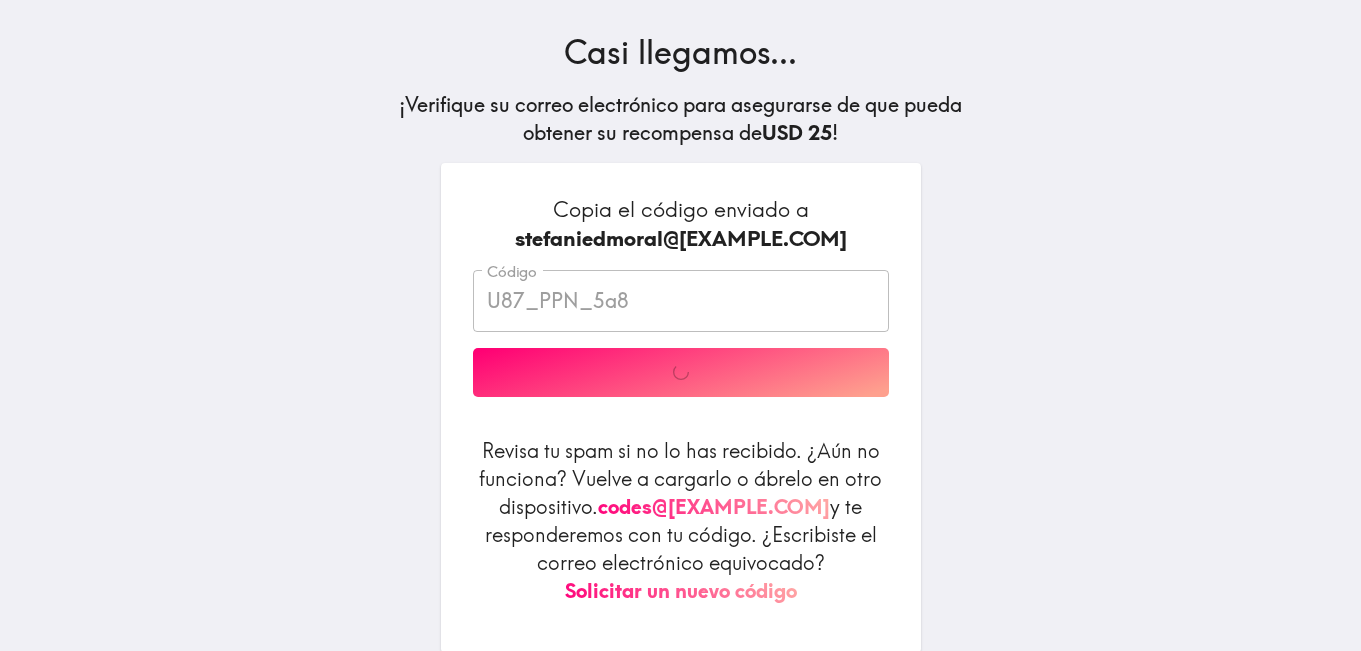 scroll, scrollTop: 53, scrollLeft: 0, axis: vertical 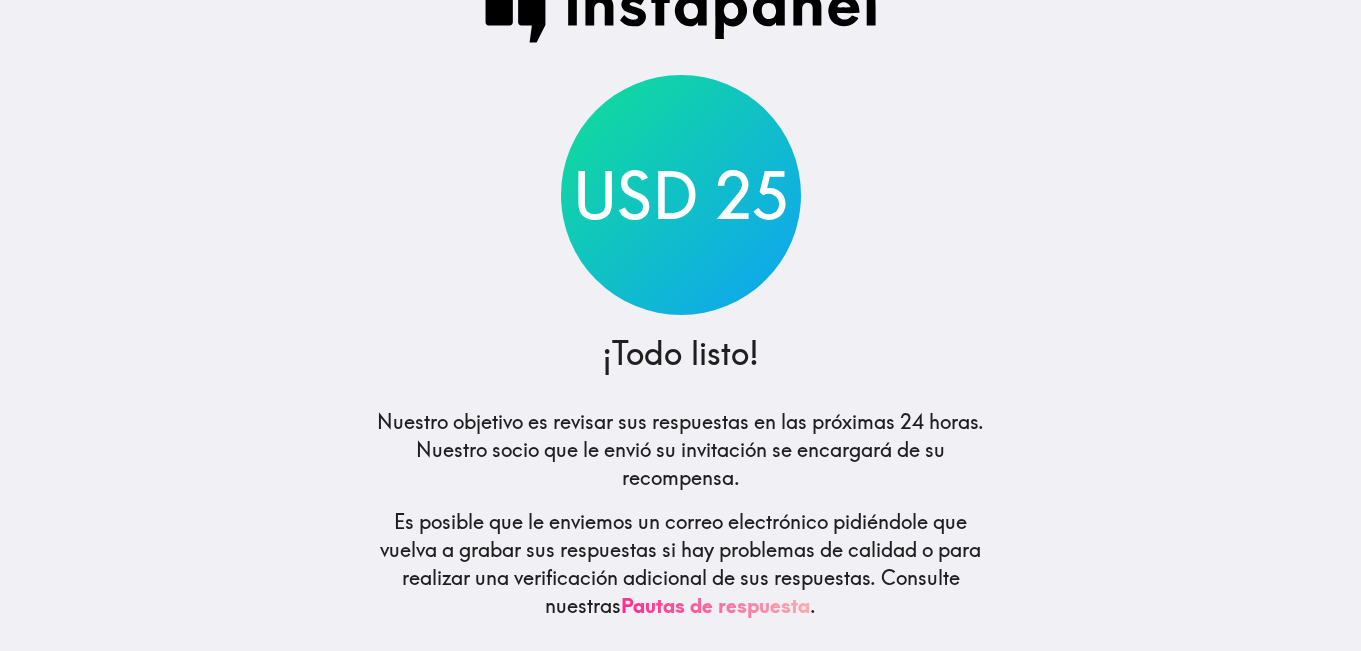 click on "Pautas de respuesta" at bounding box center (715, 605) 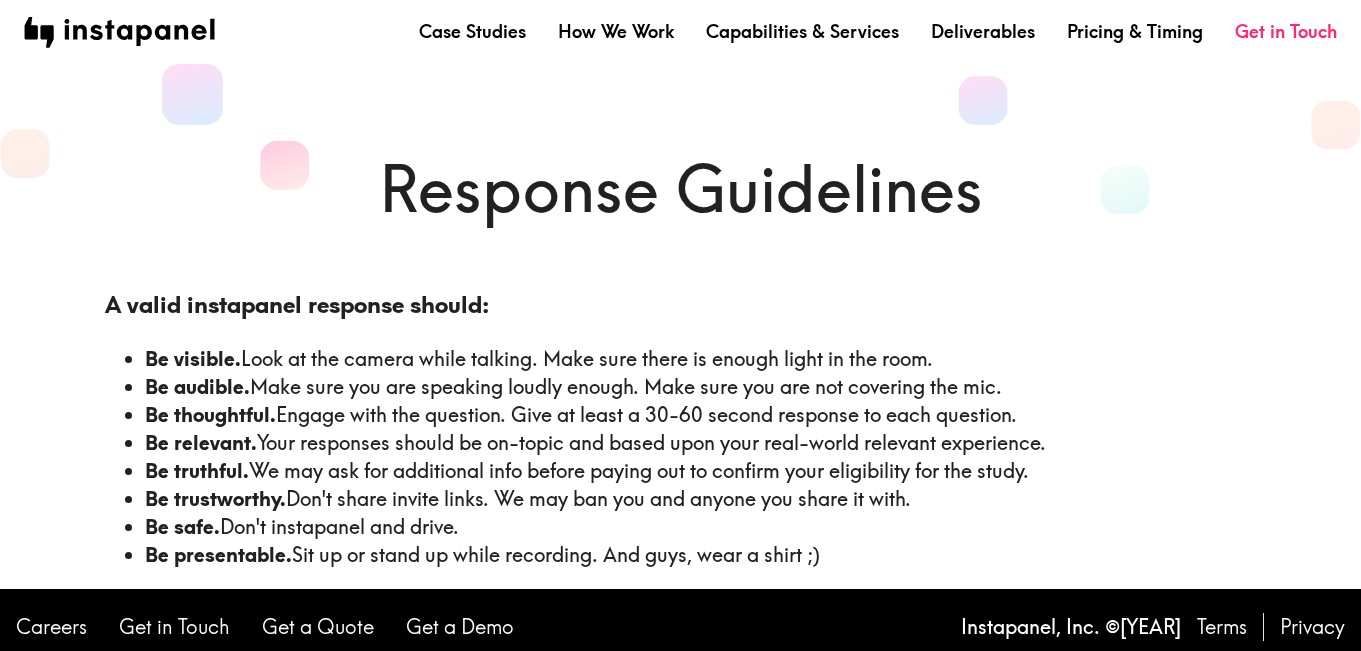 scroll, scrollTop: 0, scrollLeft: 0, axis: both 